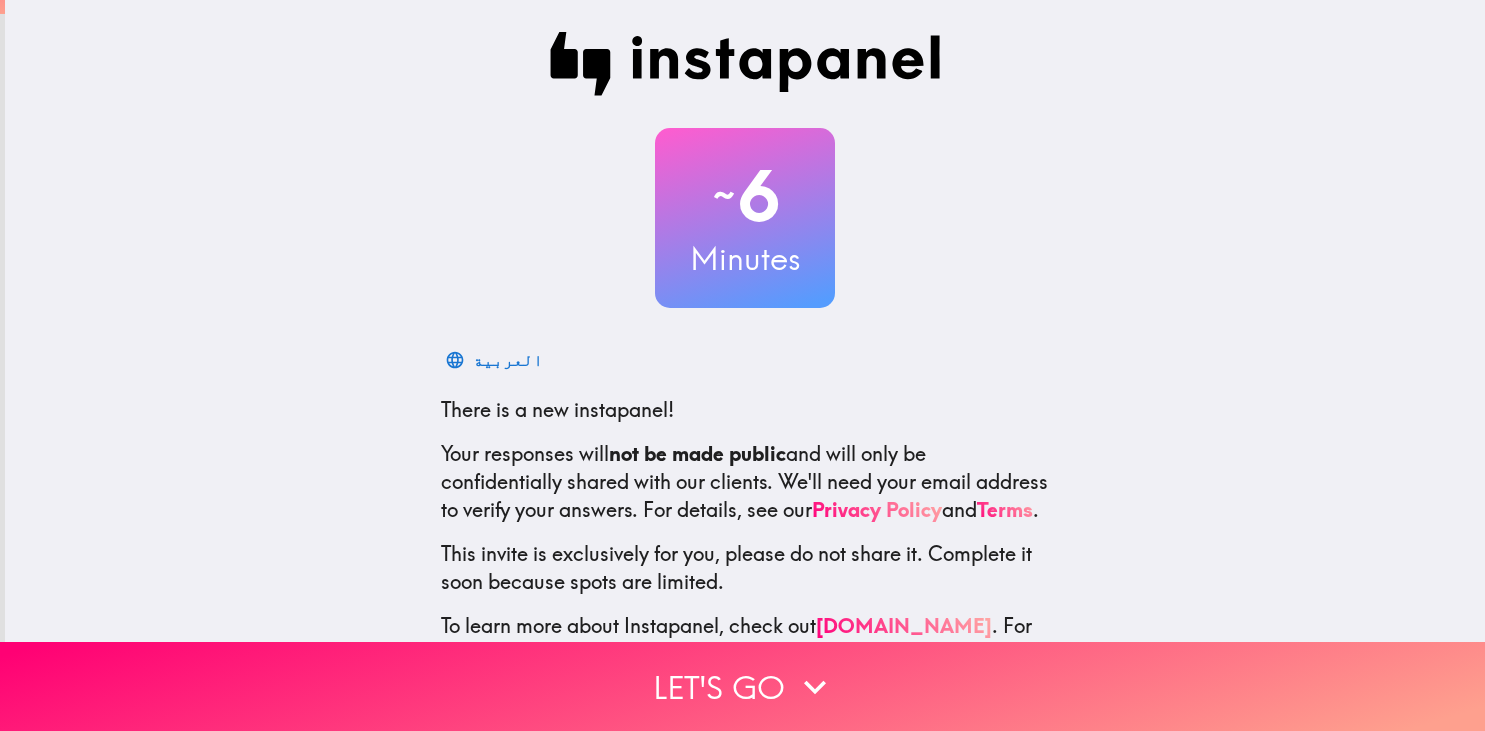 scroll, scrollTop: 0, scrollLeft: 0, axis: both 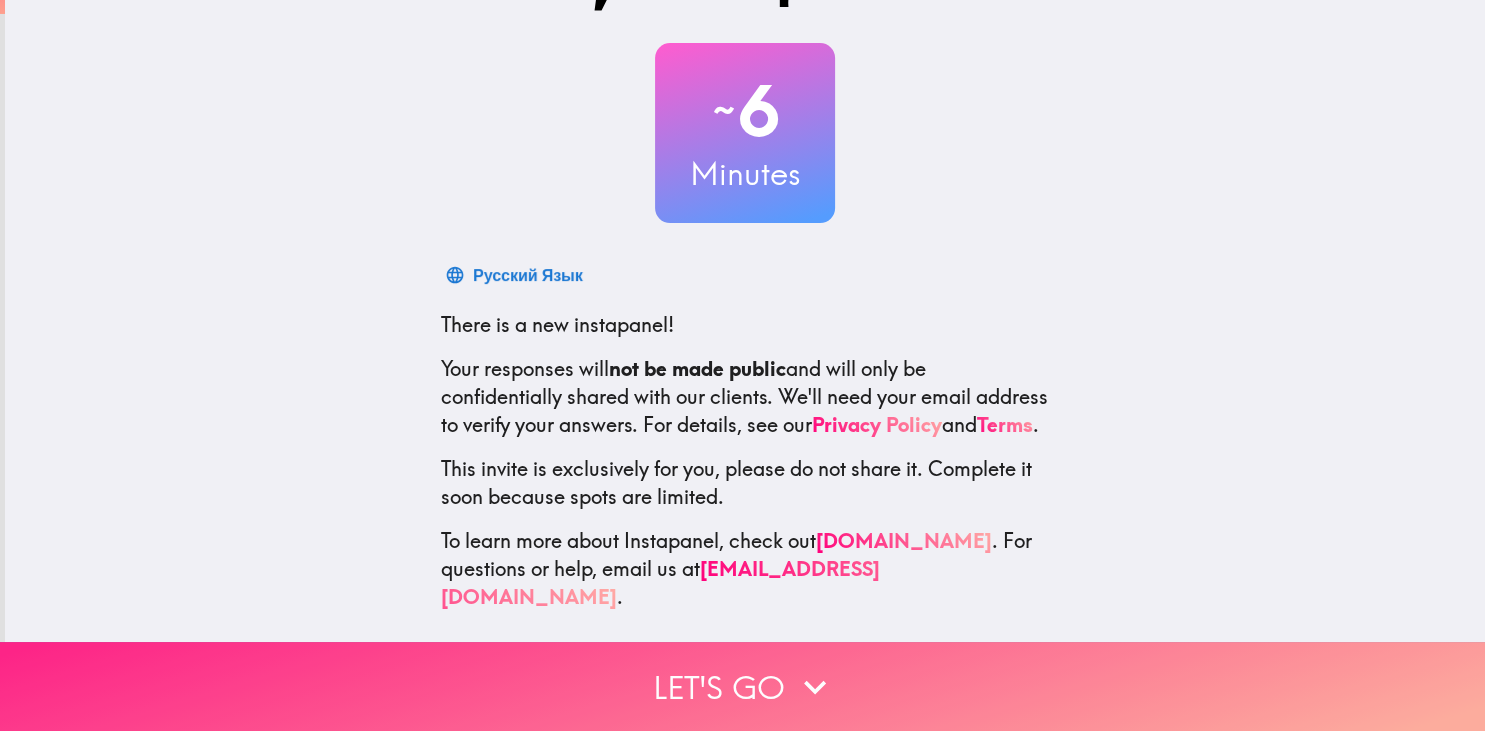 click on "Let's go" at bounding box center (742, 686) 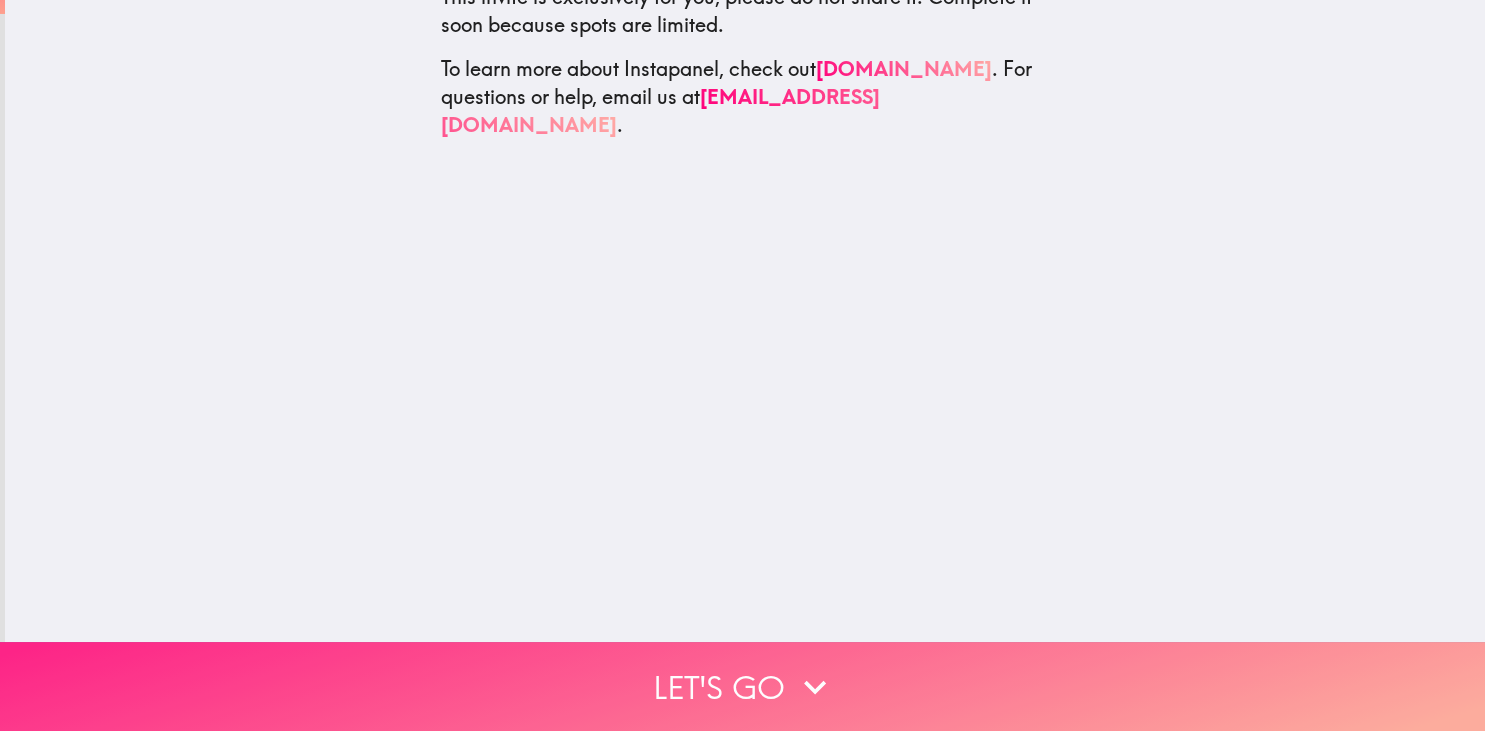 scroll, scrollTop: 0, scrollLeft: 0, axis: both 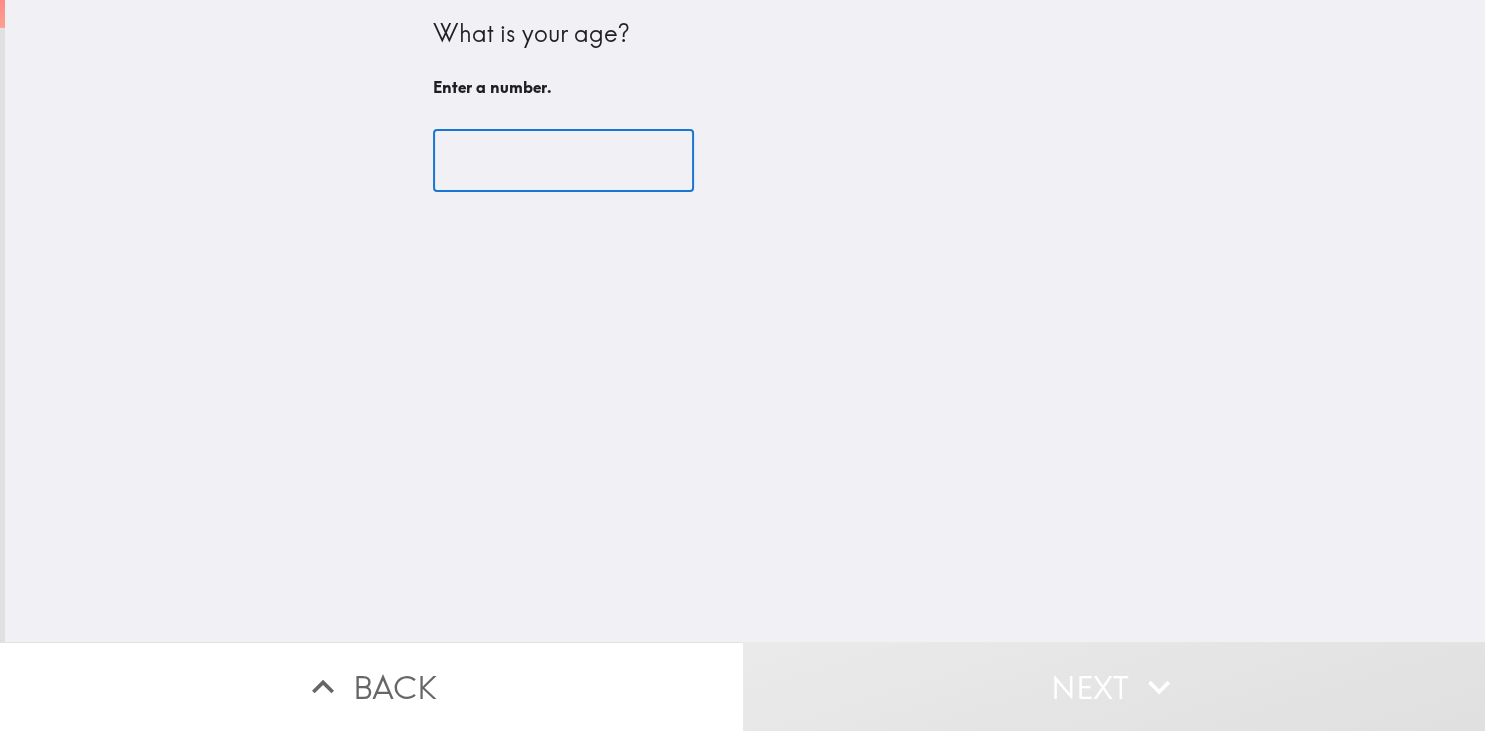 click at bounding box center [563, 161] 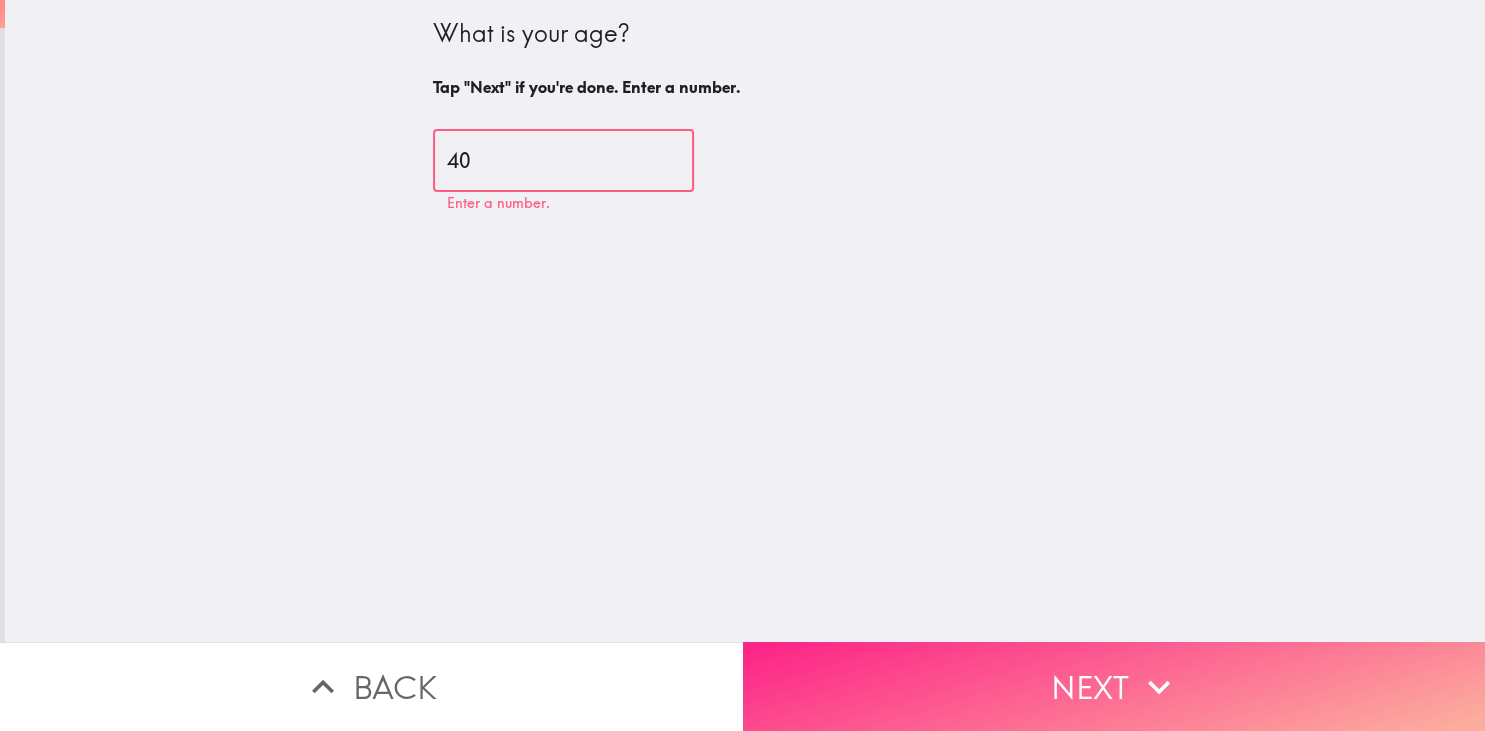 type on "40" 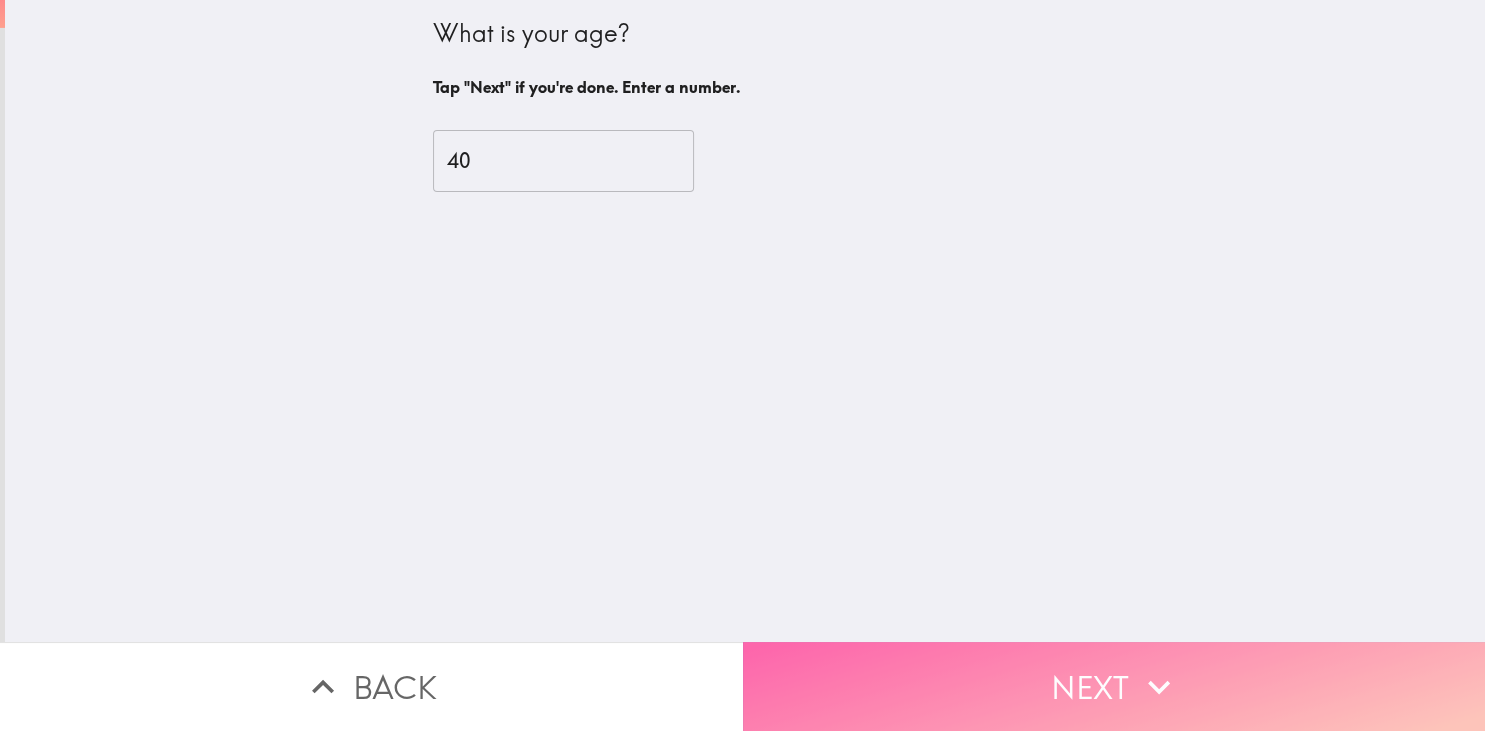 click 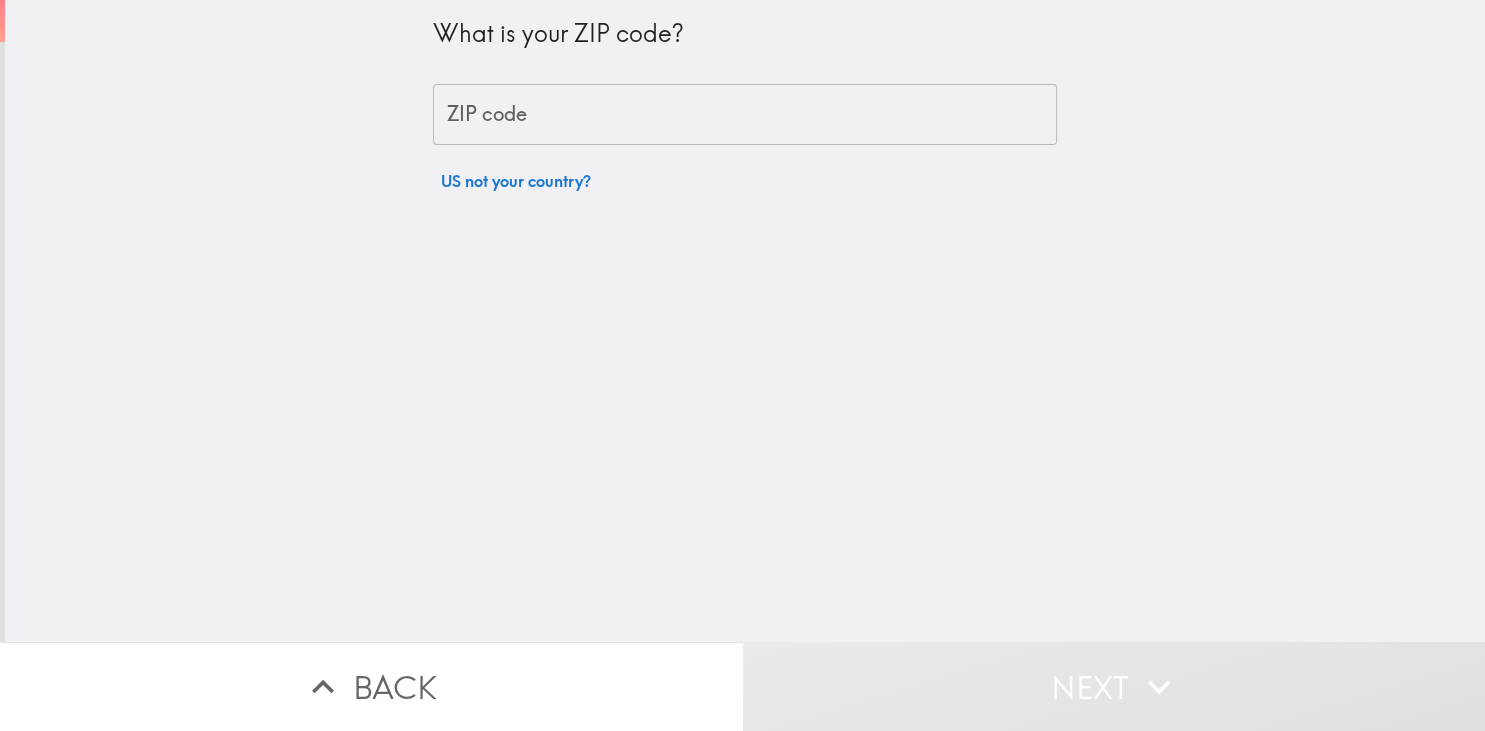 click on "ZIP code" at bounding box center (745, 115) 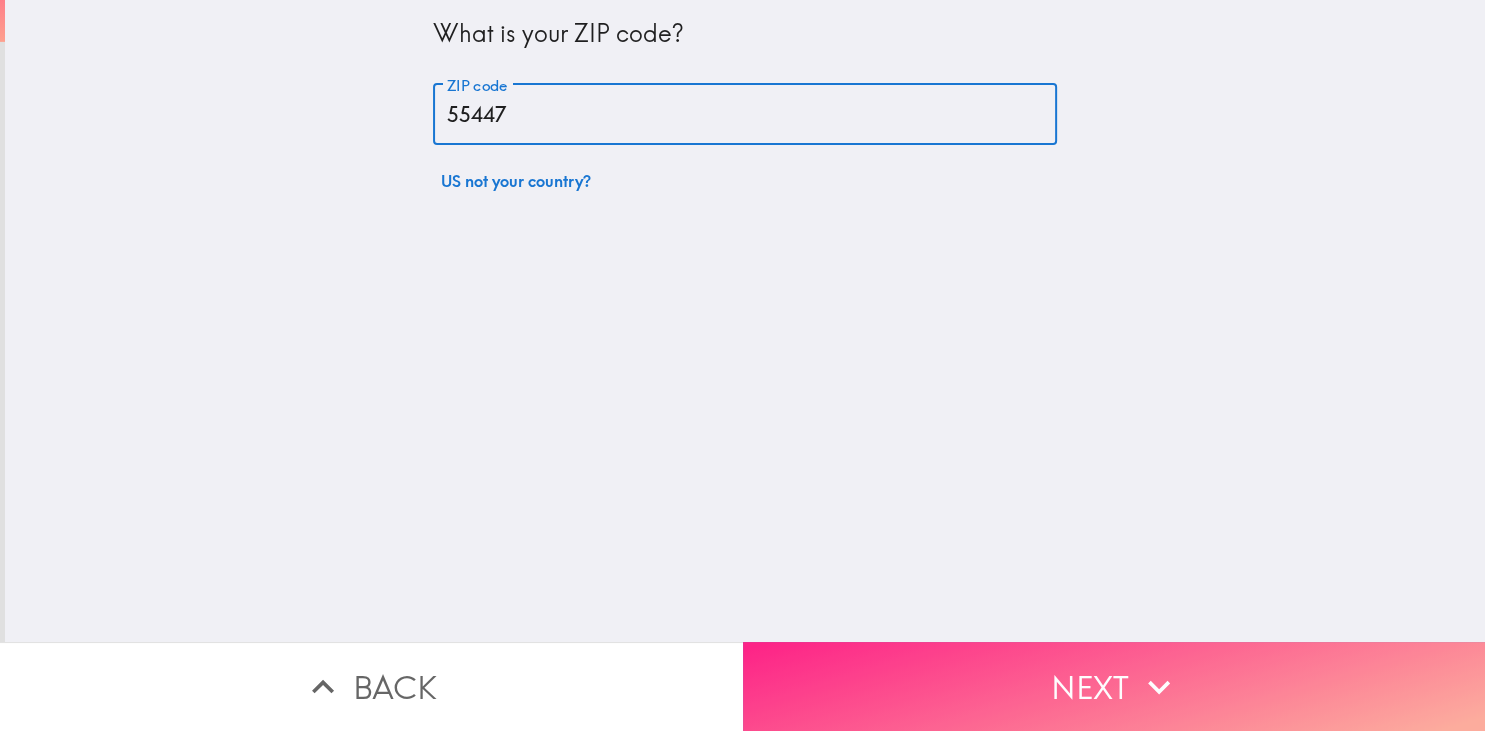type on "55447" 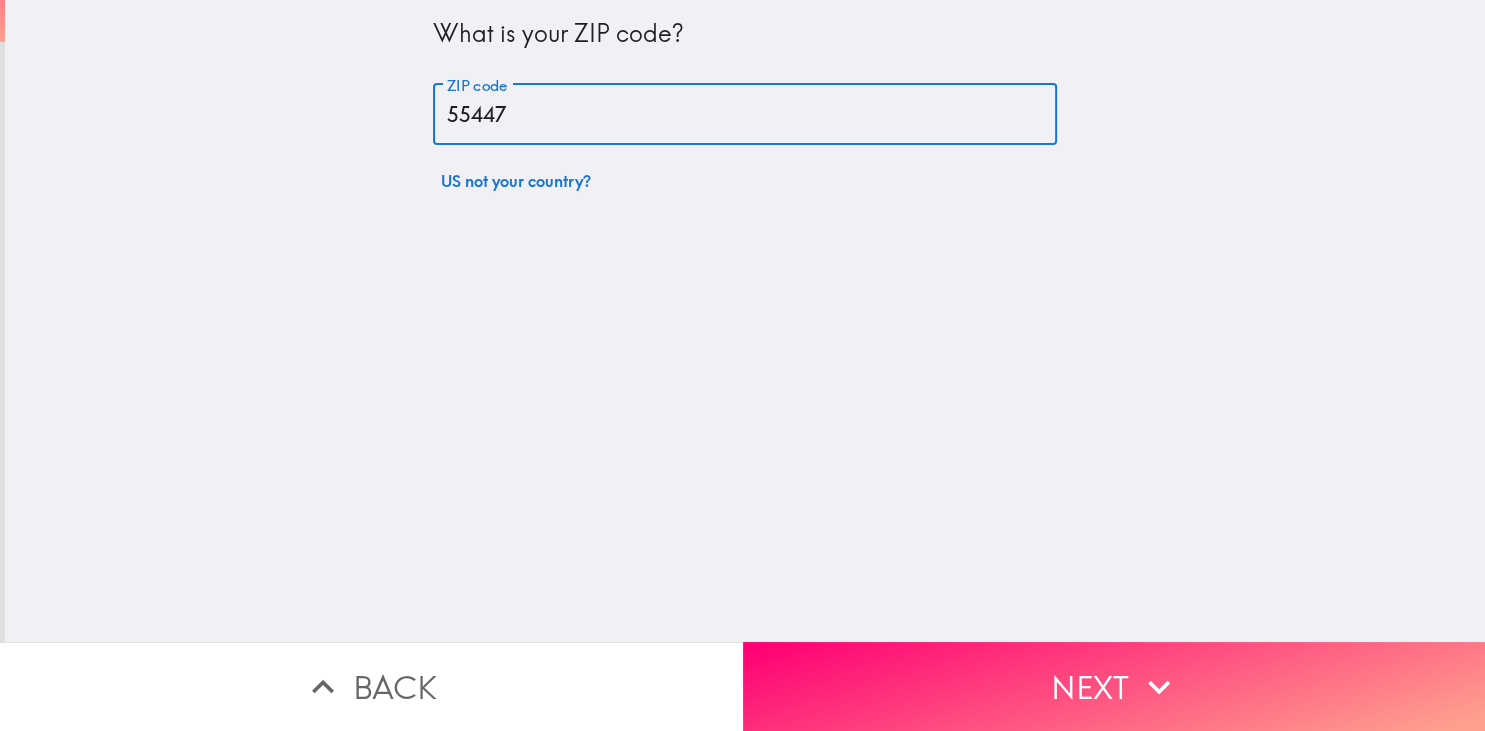 click on "Next" at bounding box center (1114, 686) 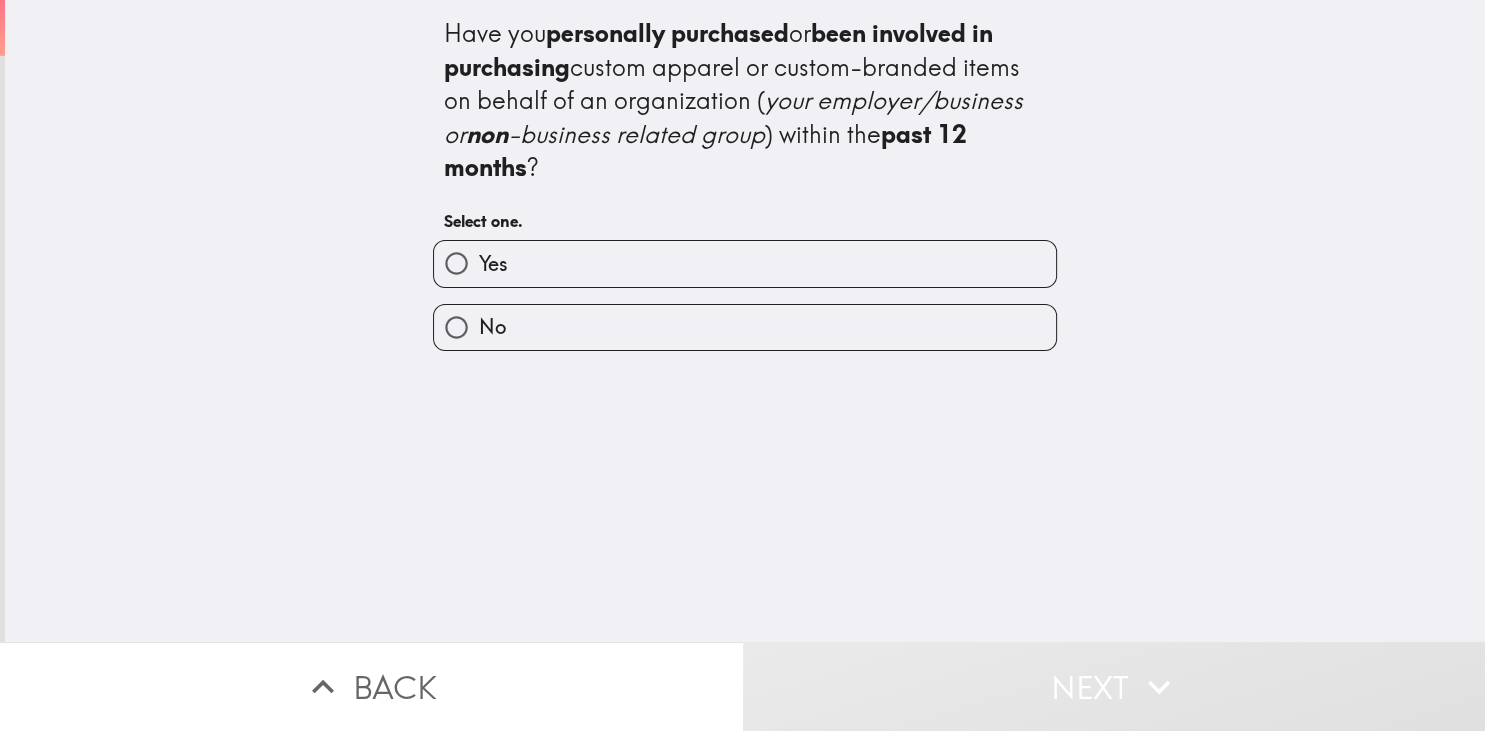 click on "Yes" at bounding box center (745, 263) 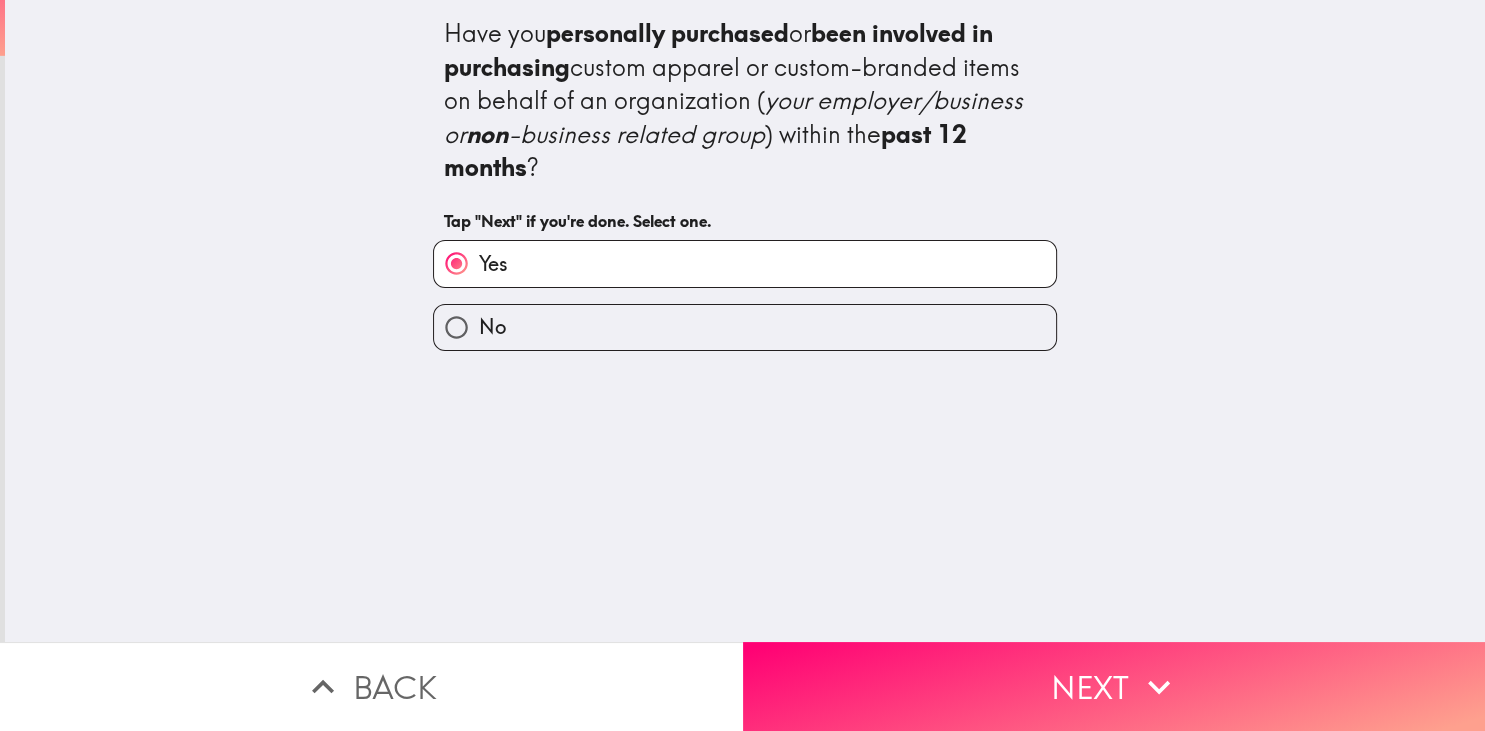 click on "Have you  personally purchased  or  been involved in purchasing  custom apparel or custom-branded items on behalf of an organization ( your employer/business or  non -business related group ) within the  past 12 months ? Tap "Next" if you're done.   Select one. Yes No" at bounding box center (745, 321) 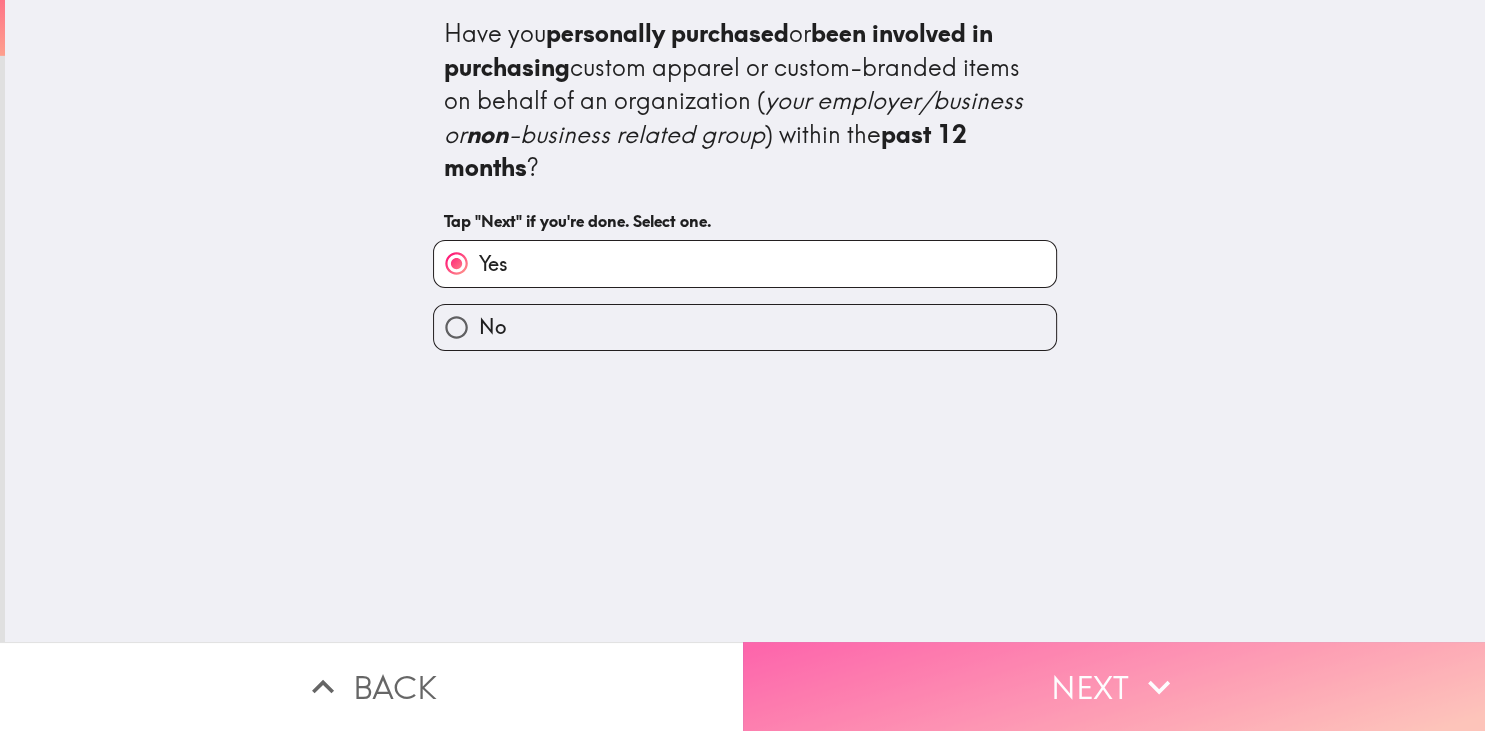 click on "Next" at bounding box center (1114, 686) 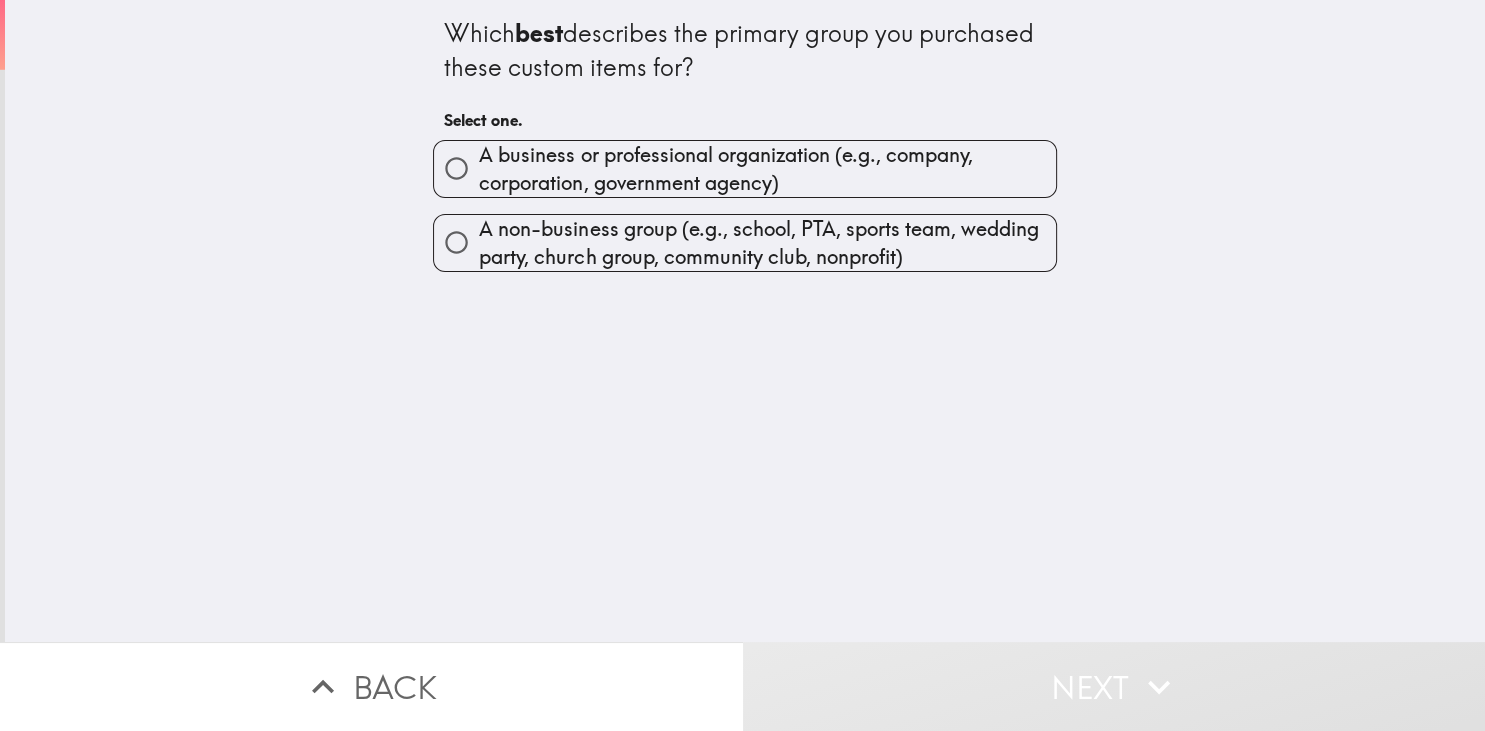 click on "A business or professional organization (e.g., company, corporation, government agency)" at bounding box center (767, 169) 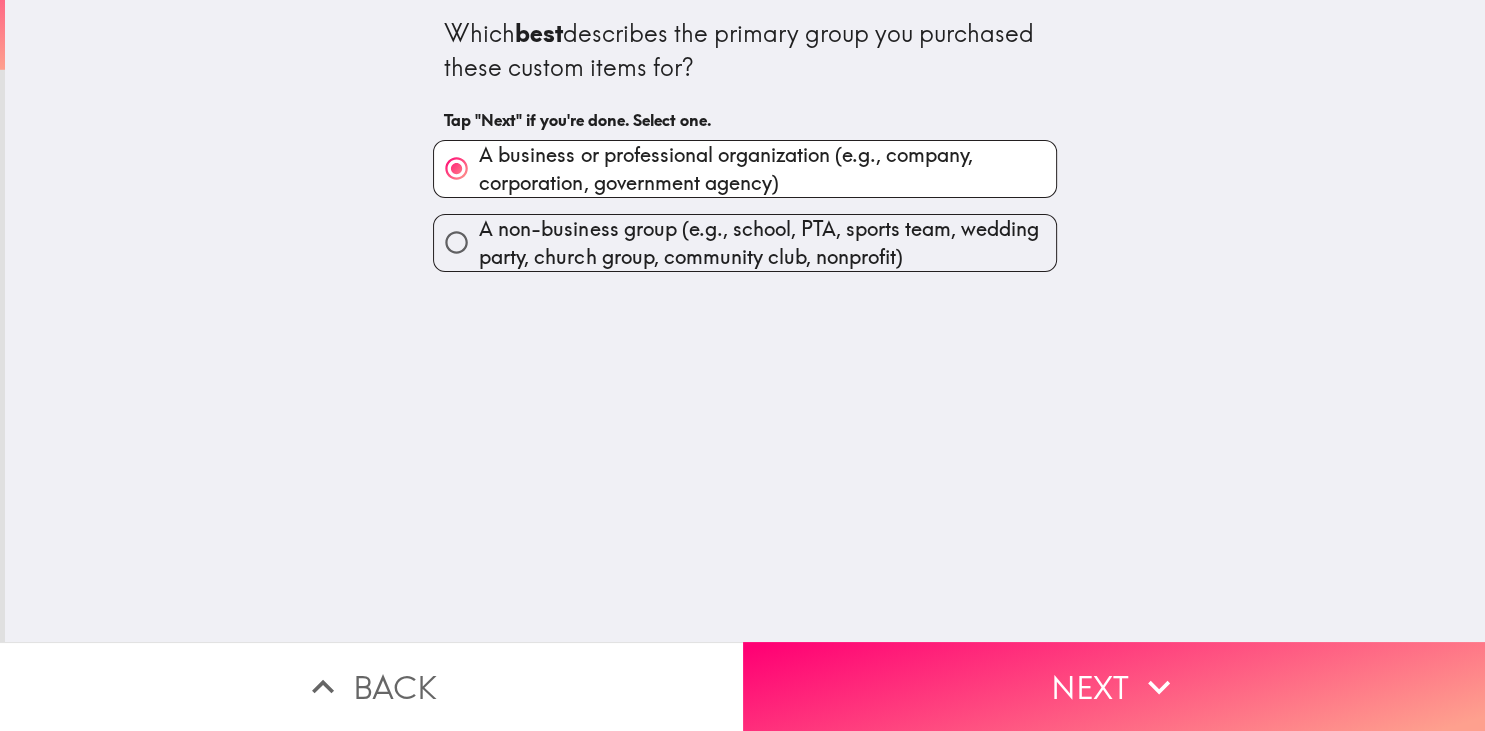 click on "Next" at bounding box center (1114, 686) 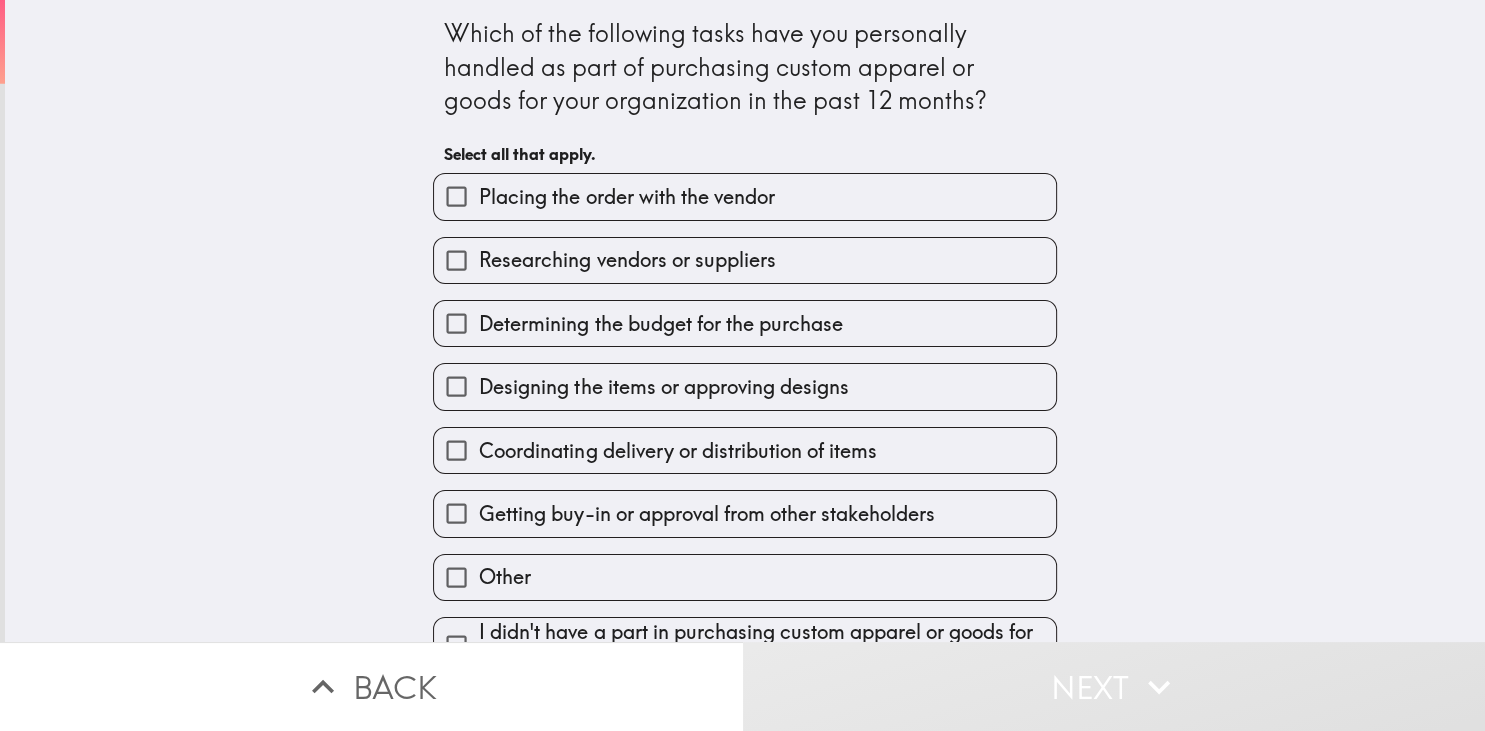 scroll, scrollTop: 29, scrollLeft: 0, axis: vertical 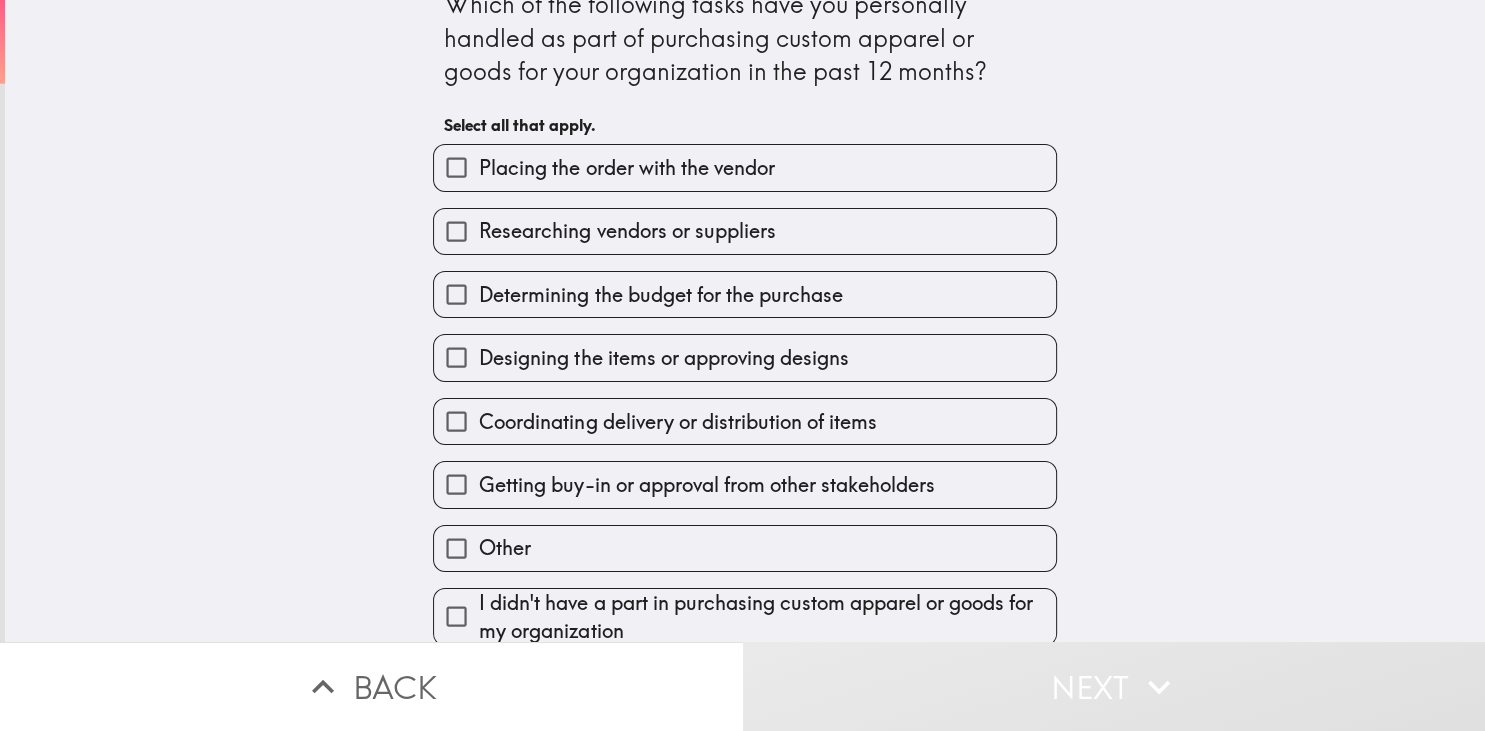 click on "I didn't have a part in purchasing custom apparel or goods for my organization" at bounding box center [767, 617] 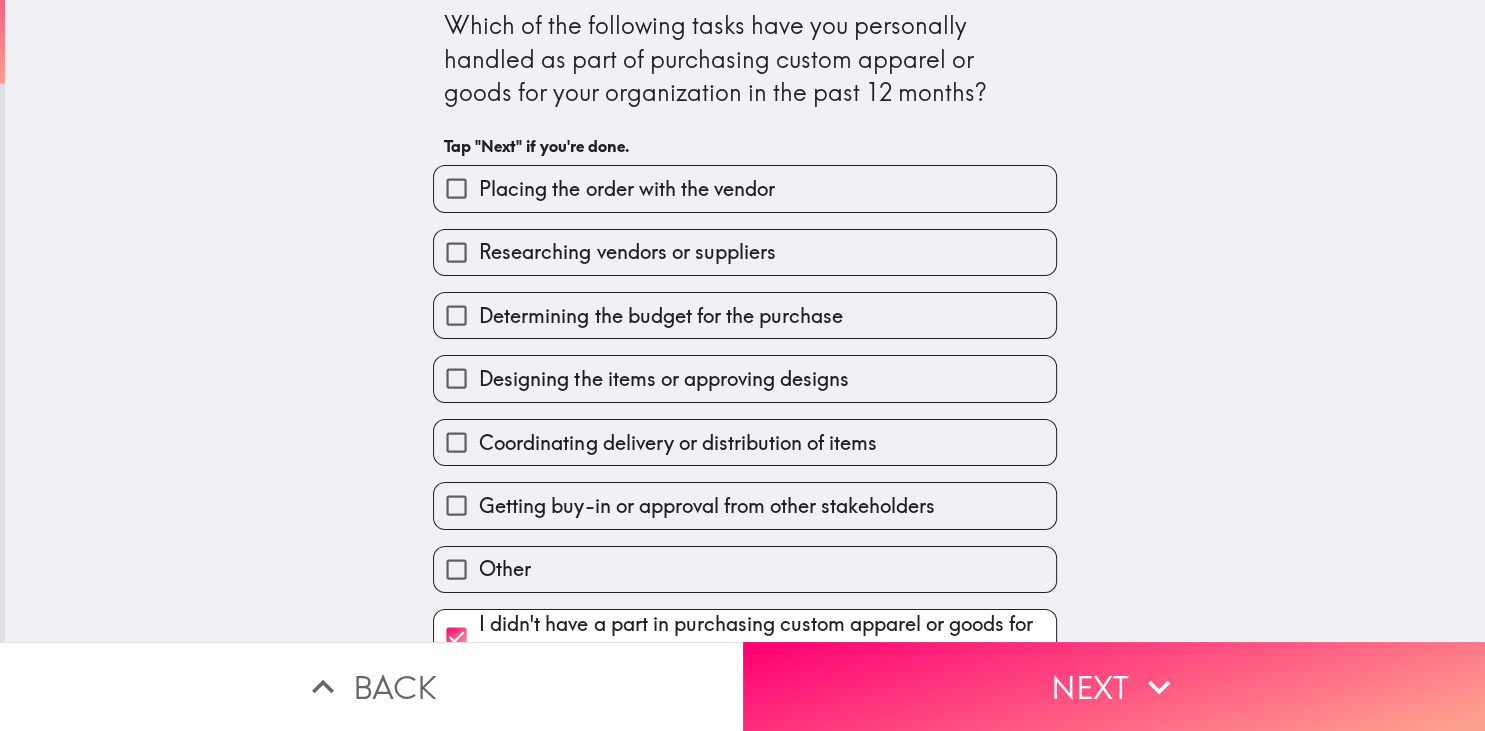 scroll, scrollTop: 0, scrollLeft: 0, axis: both 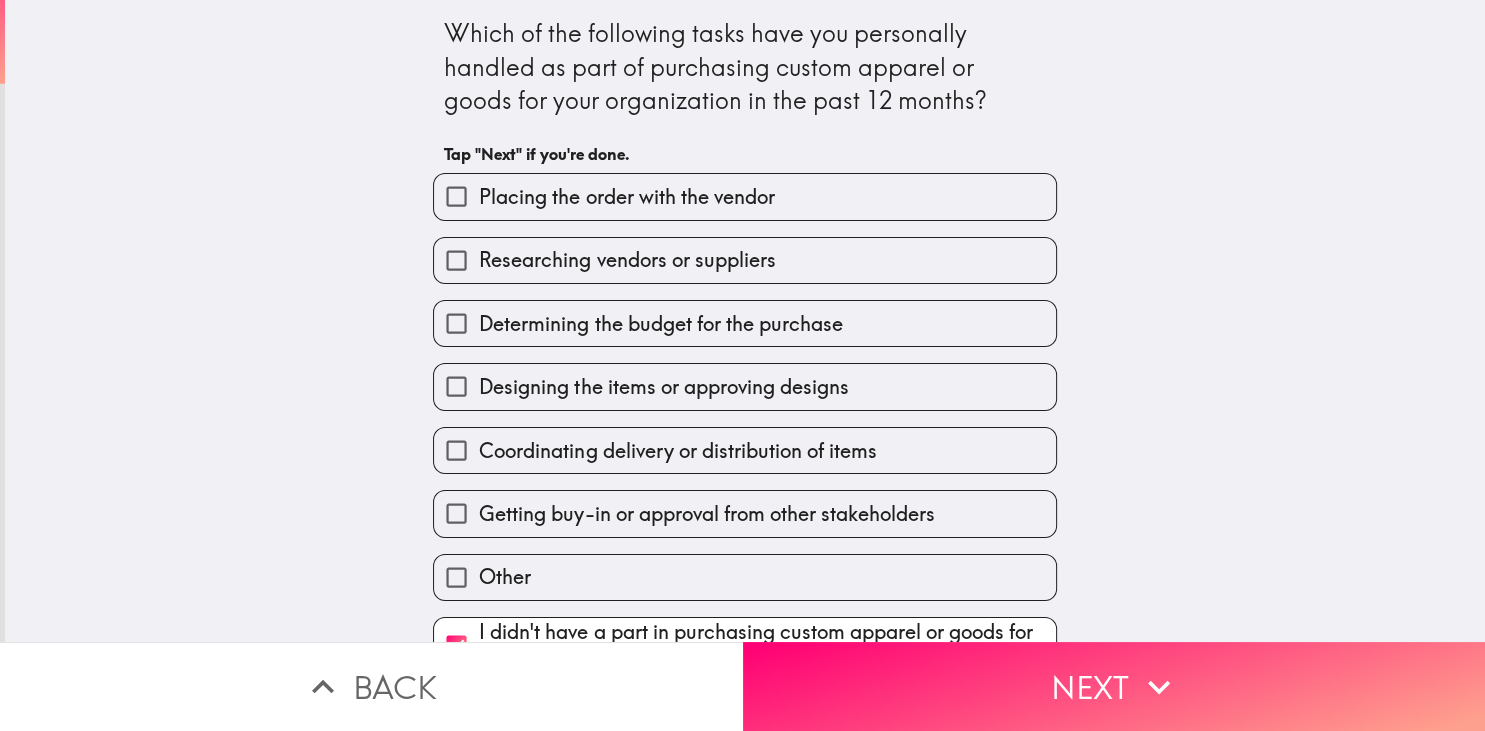 click on "I didn't have a part in purchasing custom apparel or goods for my organization" at bounding box center [737, 638] 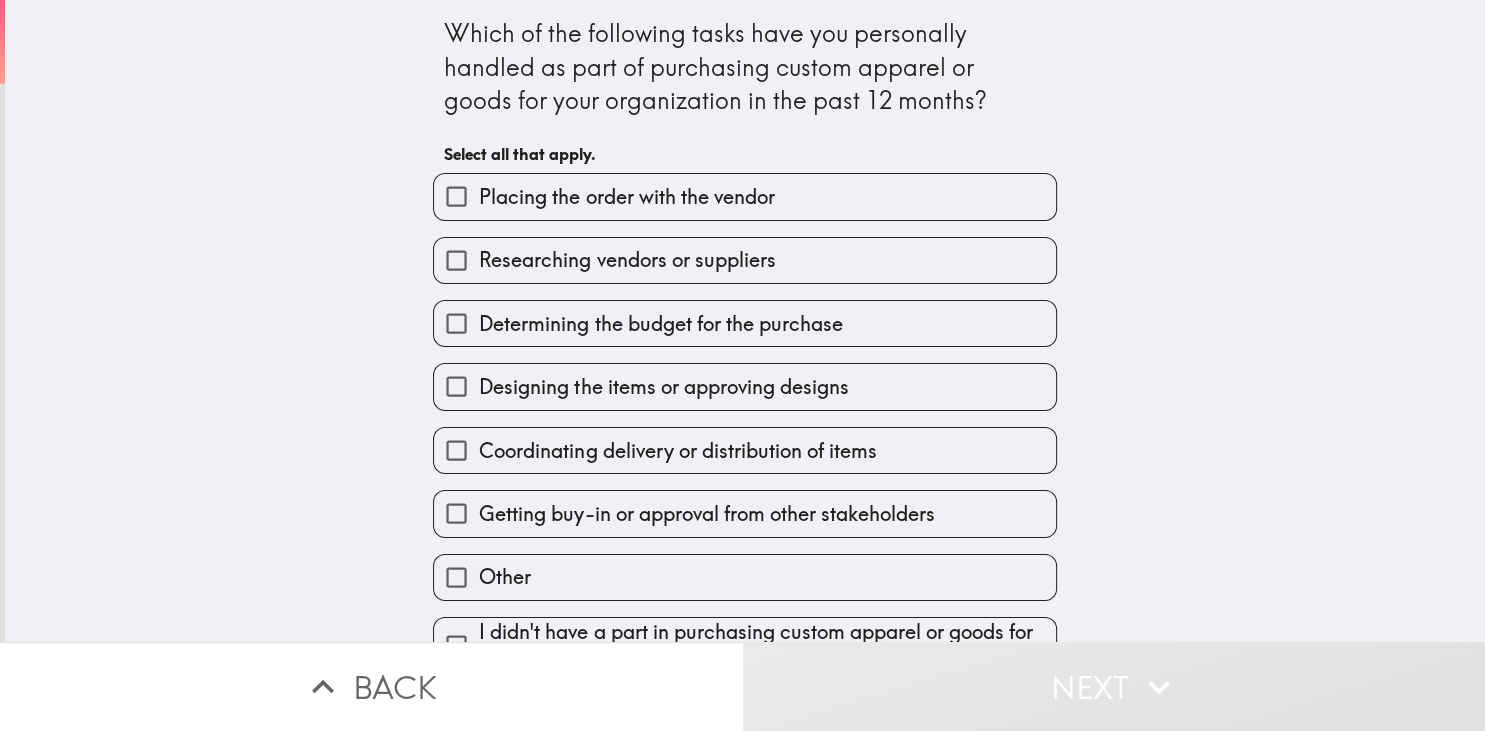 scroll, scrollTop: 29, scrollLeft: 0, axis: vertical 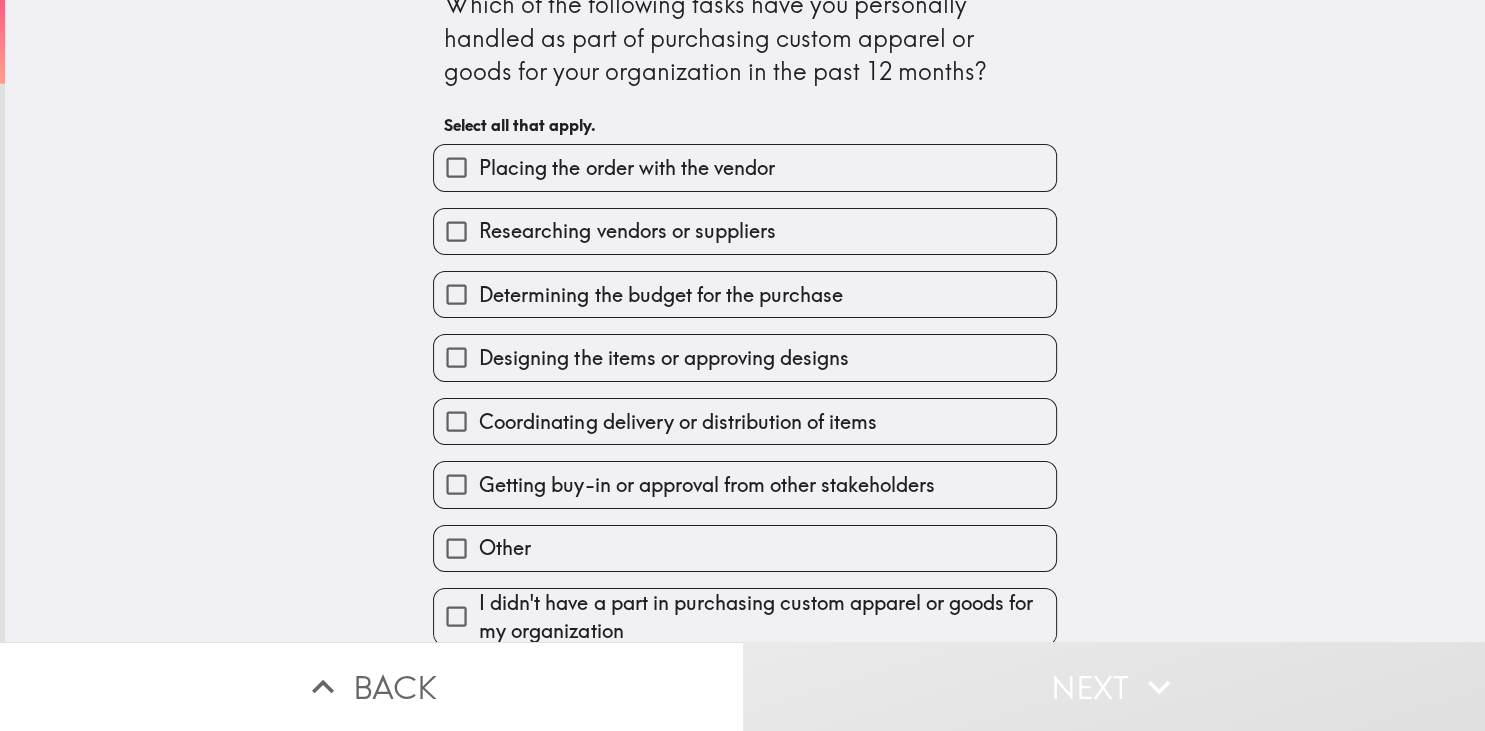 click on "Placing the order with the vendor" at bounding box center (626, 168) 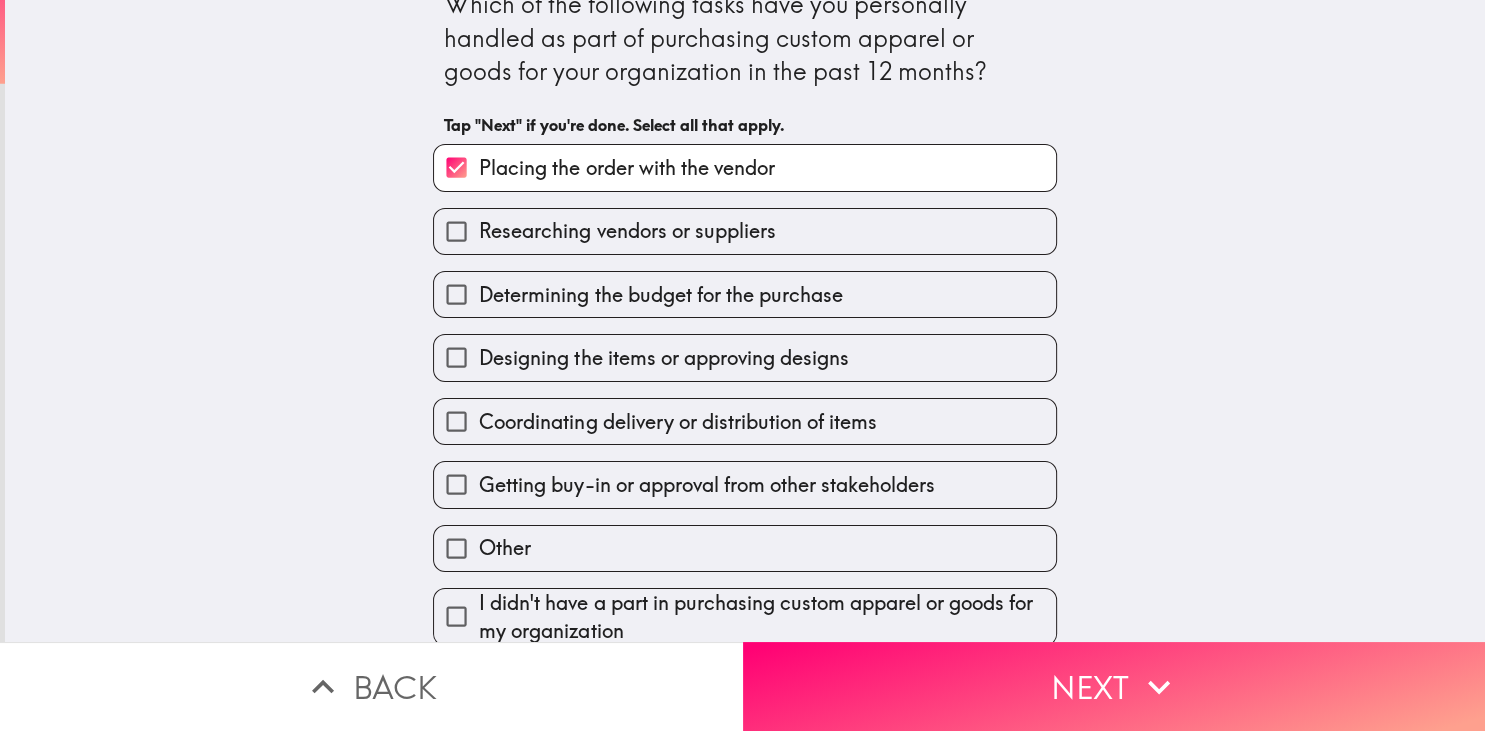 drag, startPoint x: 677, startPoint y: 266, endPoint x: 754, endPoint y: 335, distance: 103.392456 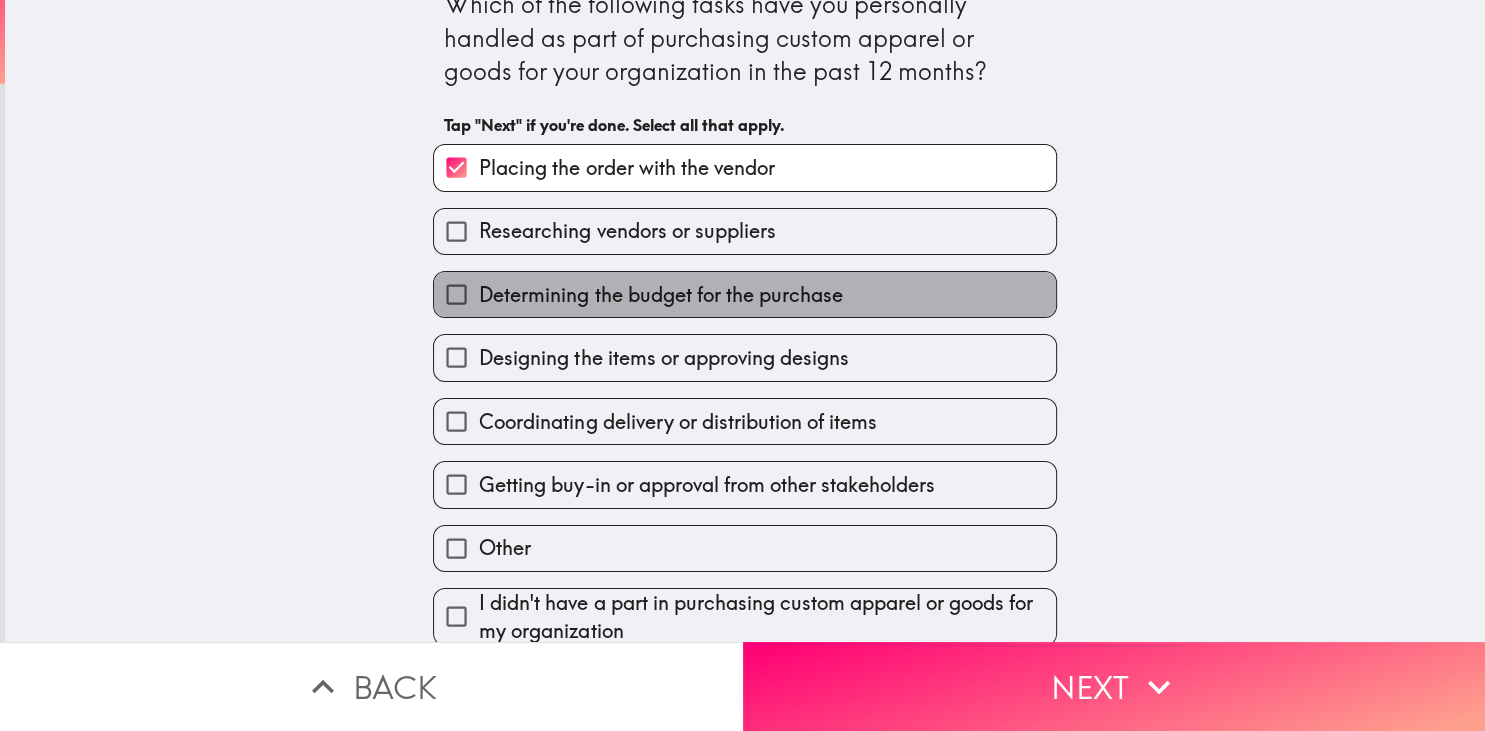 drag, startPoint x: 646, startPoint y: 272, endPoint x: 696, endPoint y: 317, distance: 67.26812 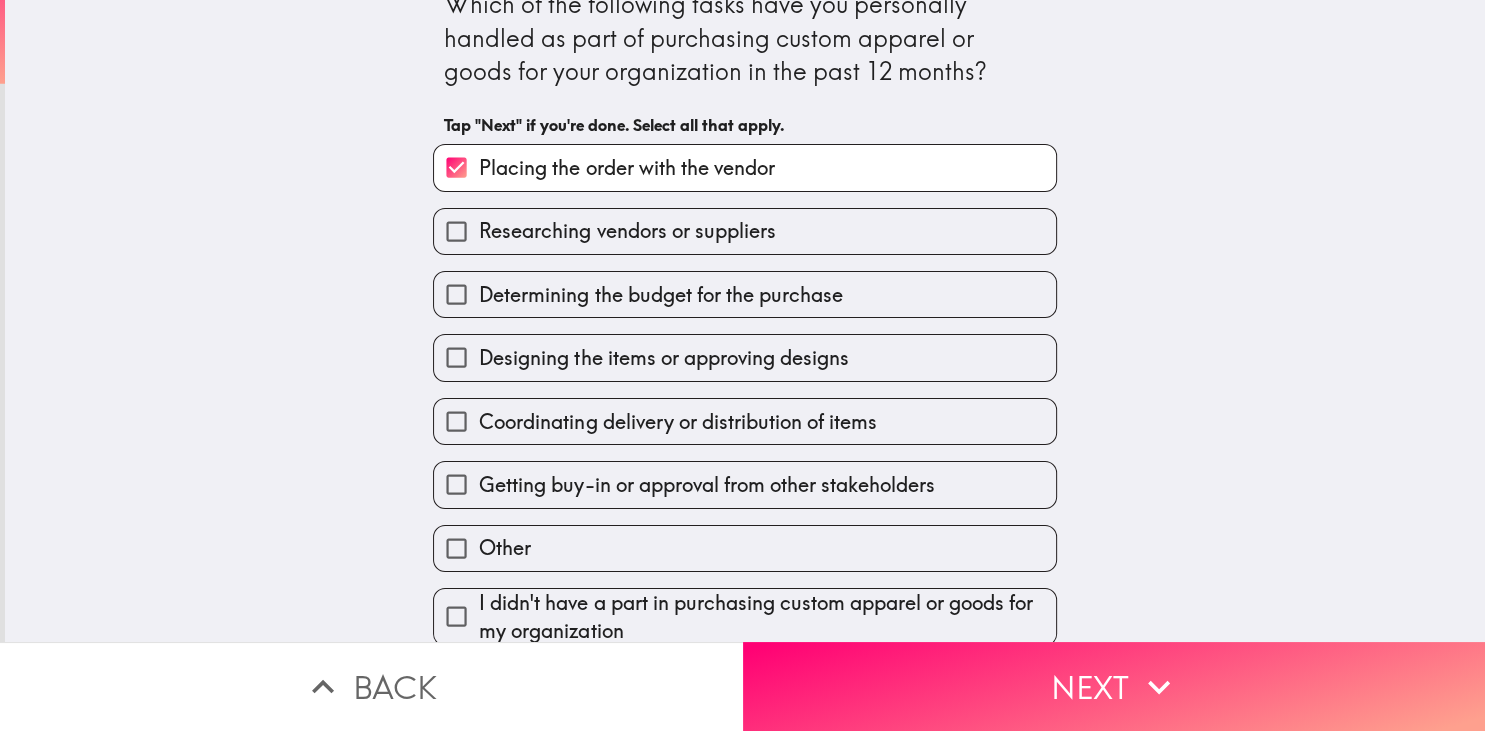 click on "Determining the budget for the purchase" at bounding box center (660, 295) 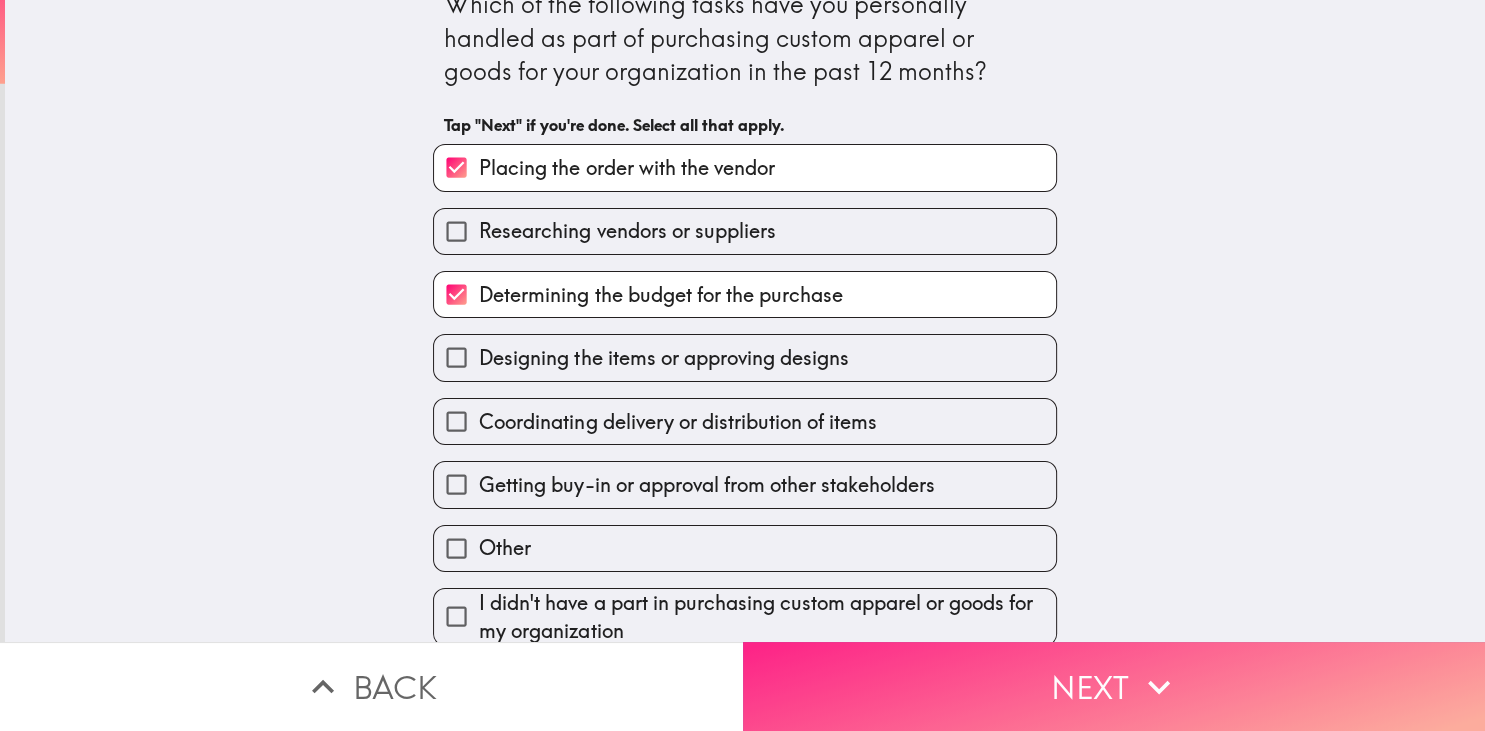 drag, startPoint x: 957, startPoint y: 639, endPoint x: 963, endPoint y: 651, distance: 13.416408 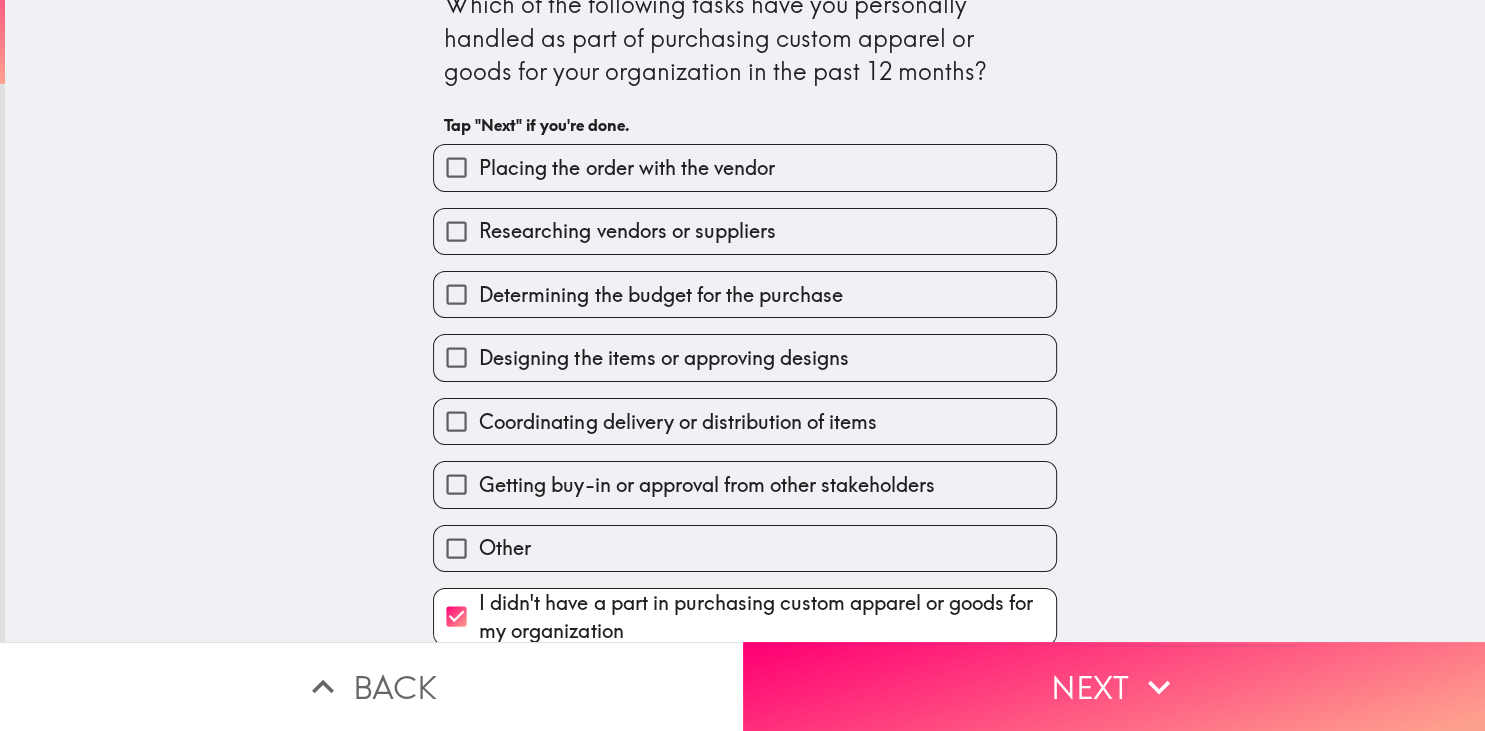 drag, startPoint x: 756, startPoint y: 611, endPoint x: 751, endPoint y: 586, distance: 25.495098 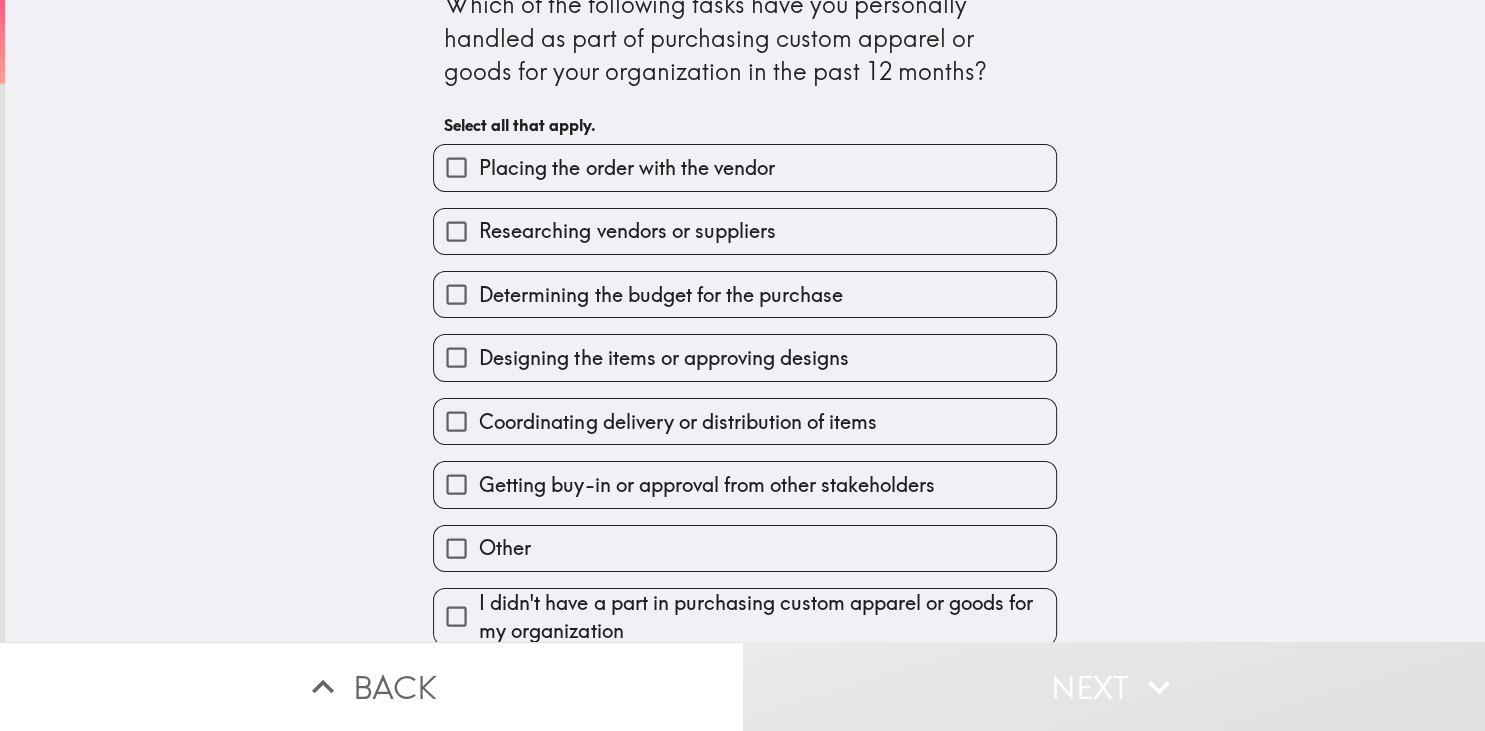 click on "Designing the items or approving designs" at bounding box center (745, 357) 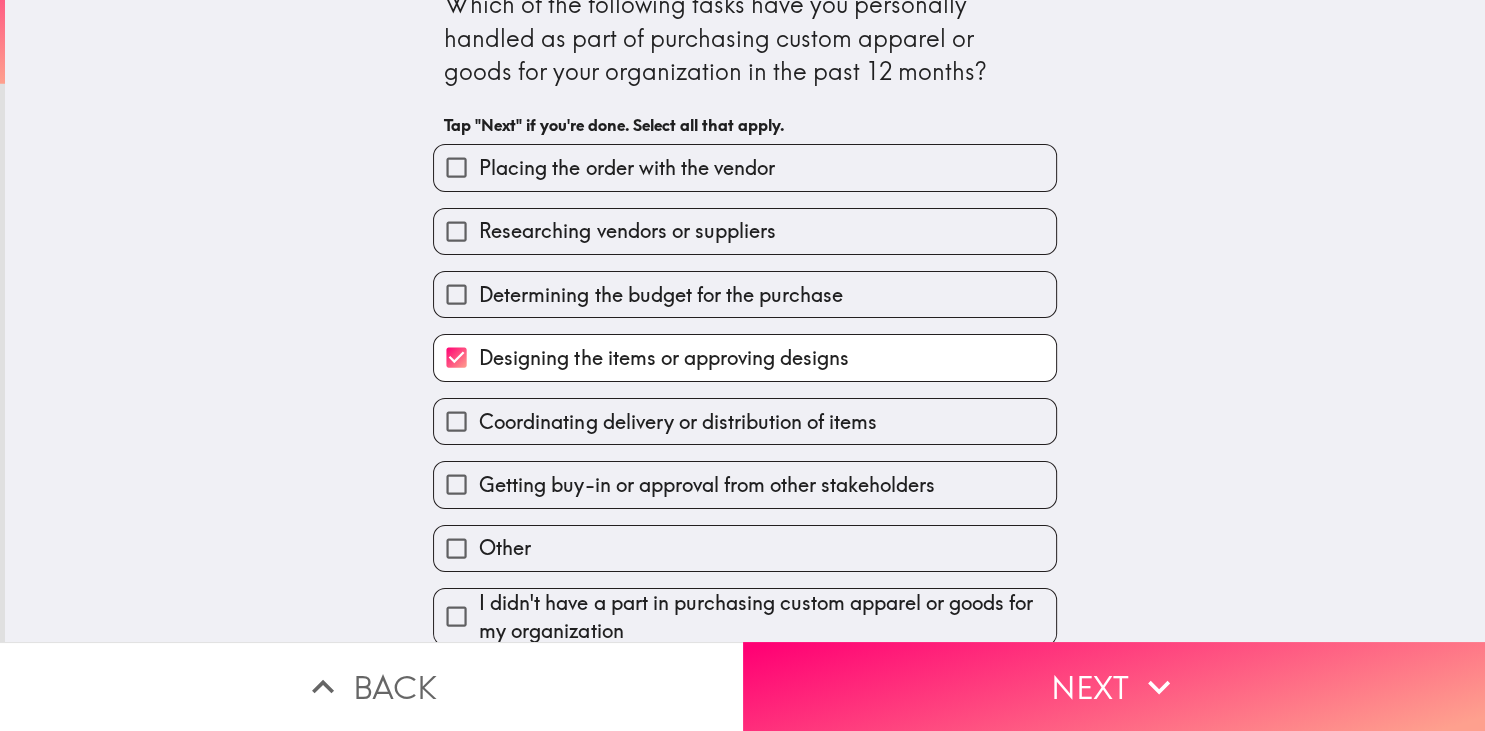 click on "Researching vendors or suppliers" at bounding box center [627, 231] 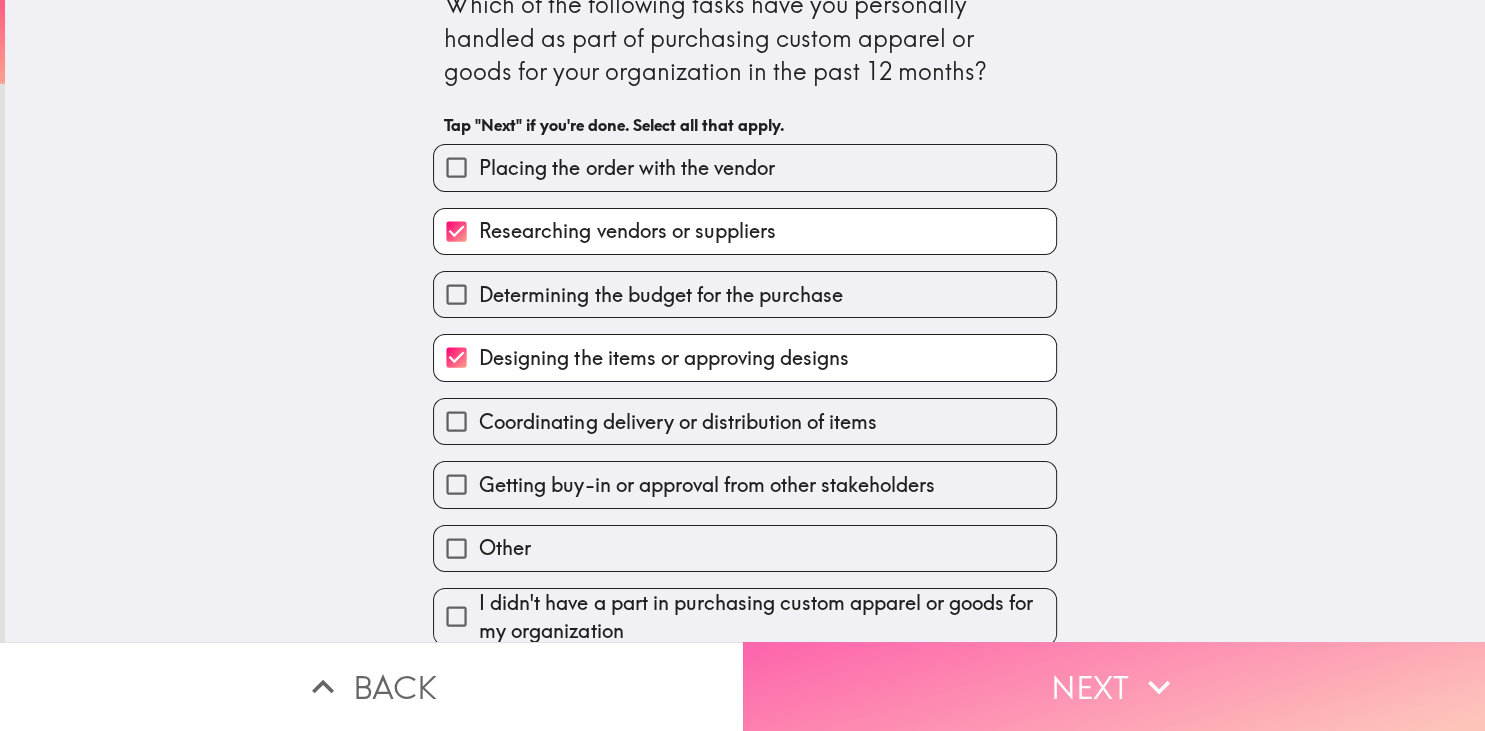 click on "Next" at bounding box center (1114, 686) 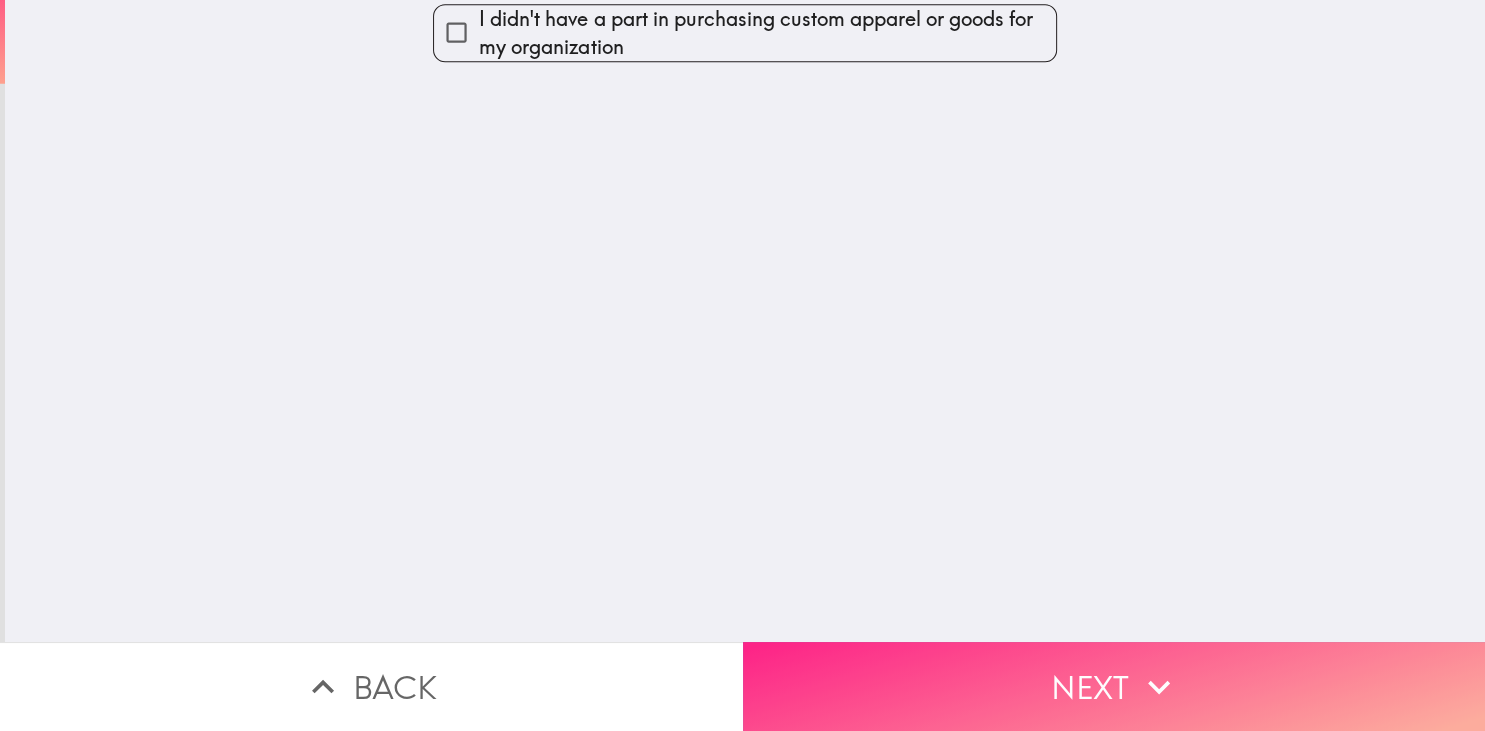 scroll, scrollTop: 0, scrollLeft: 0, axis: both 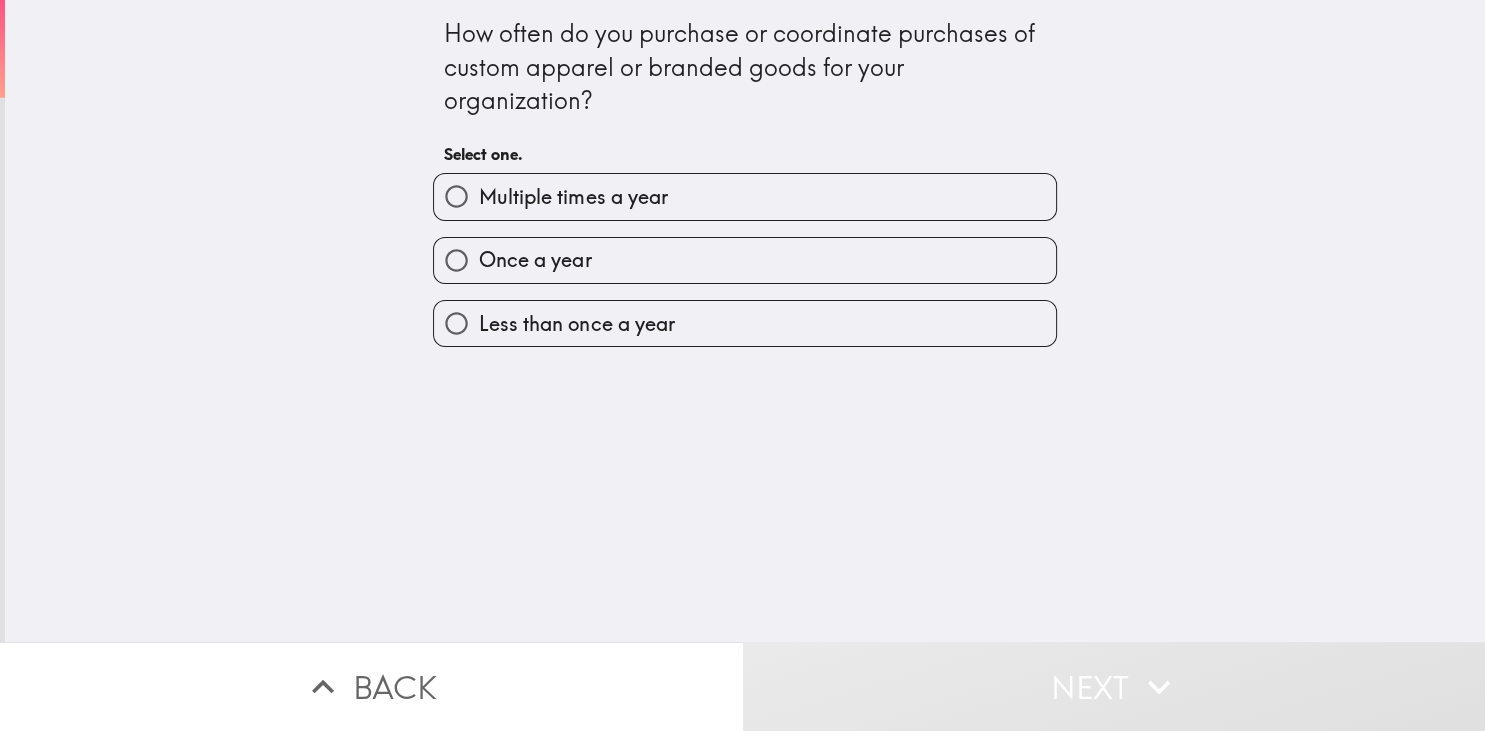 click on "Multiple times a year" at bounding box center (745, 196) 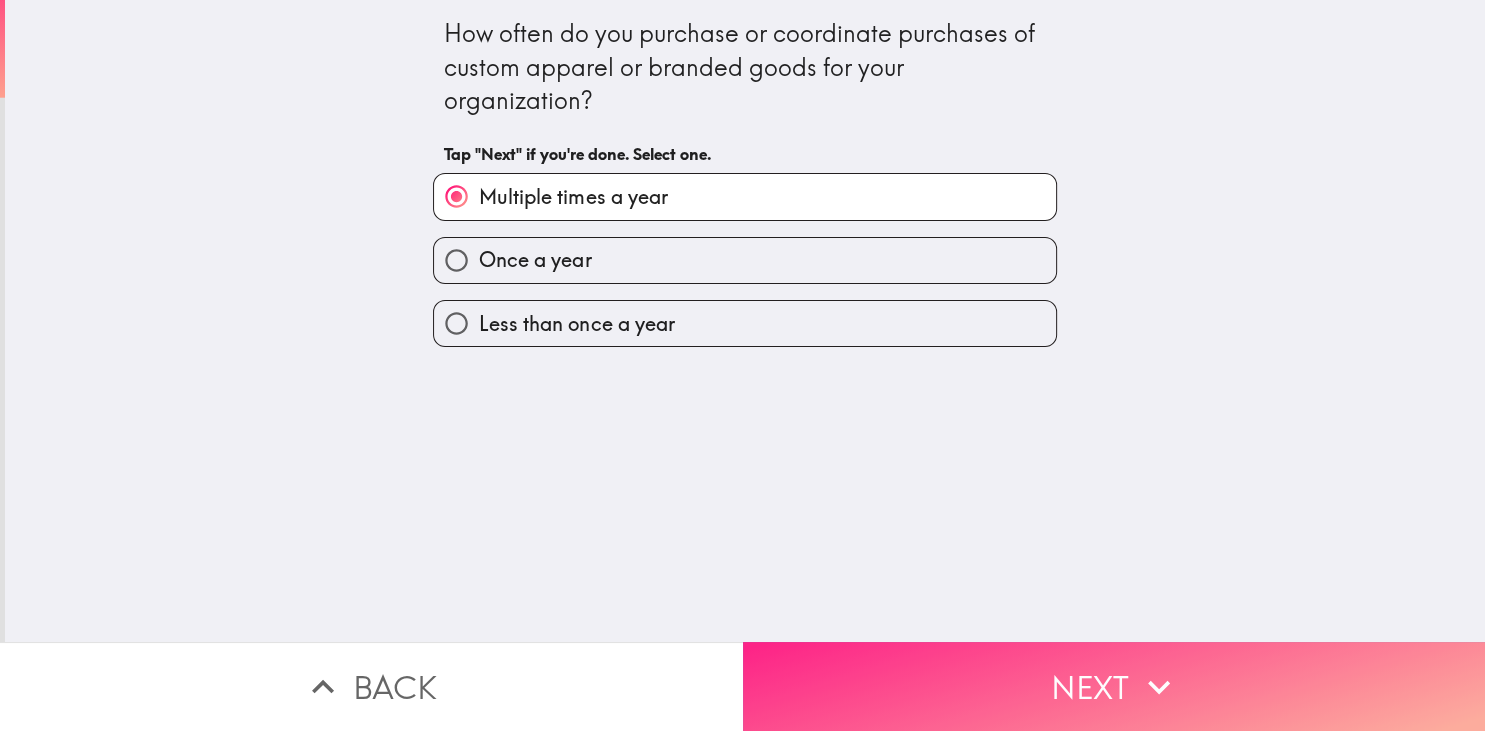 click on "Next" at bounding box center (1114, 686) 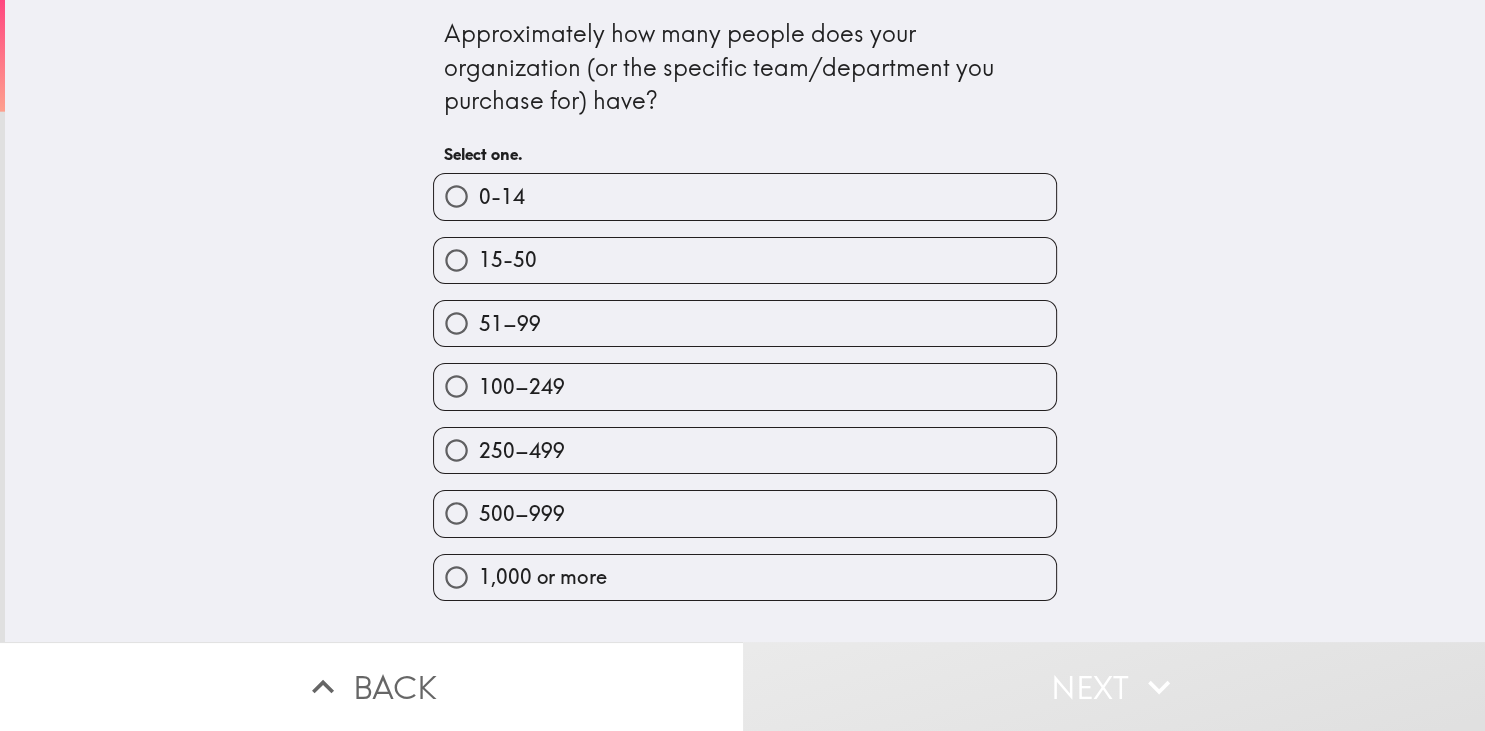 click on "500–999" at bounding box center [745, 513] 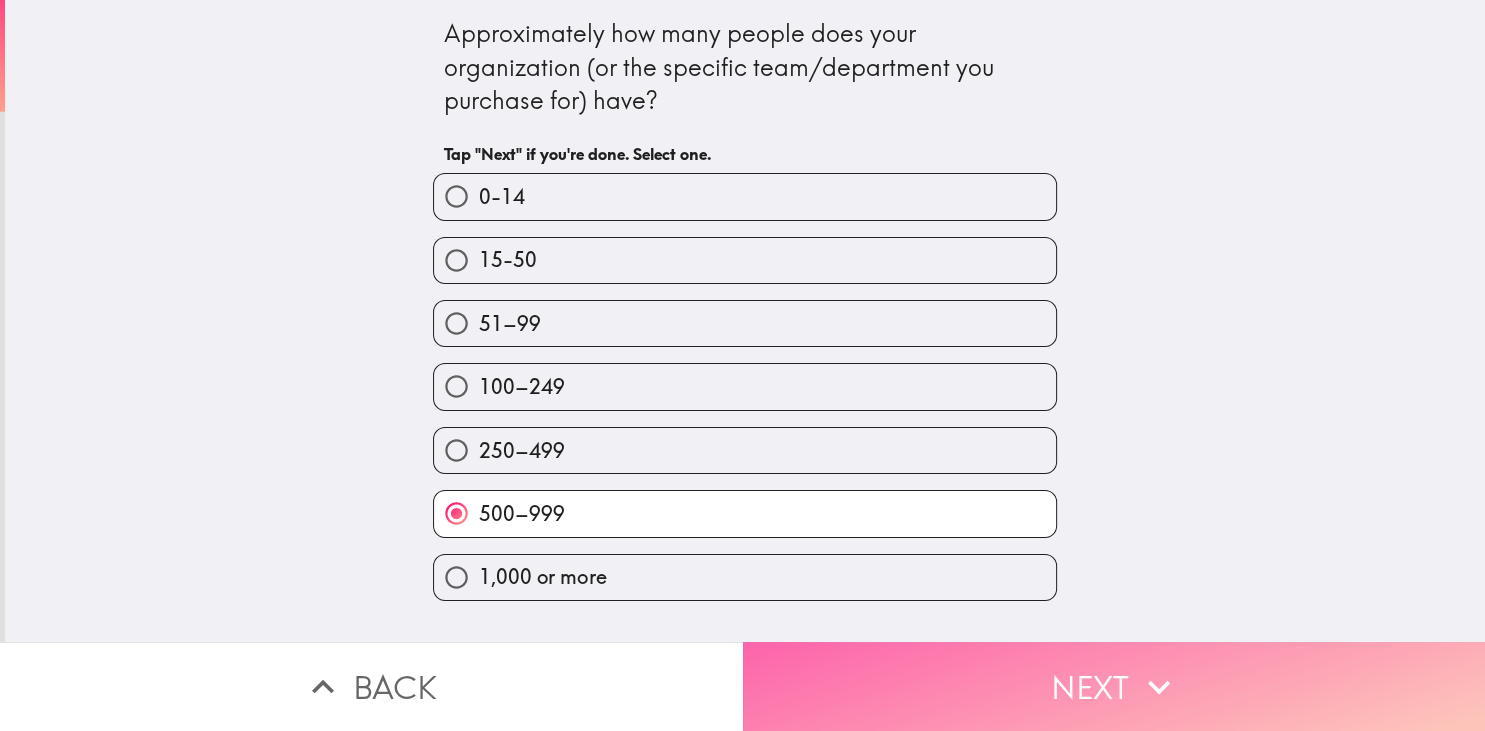 click on "Next" at bounding box center [1114, 686] 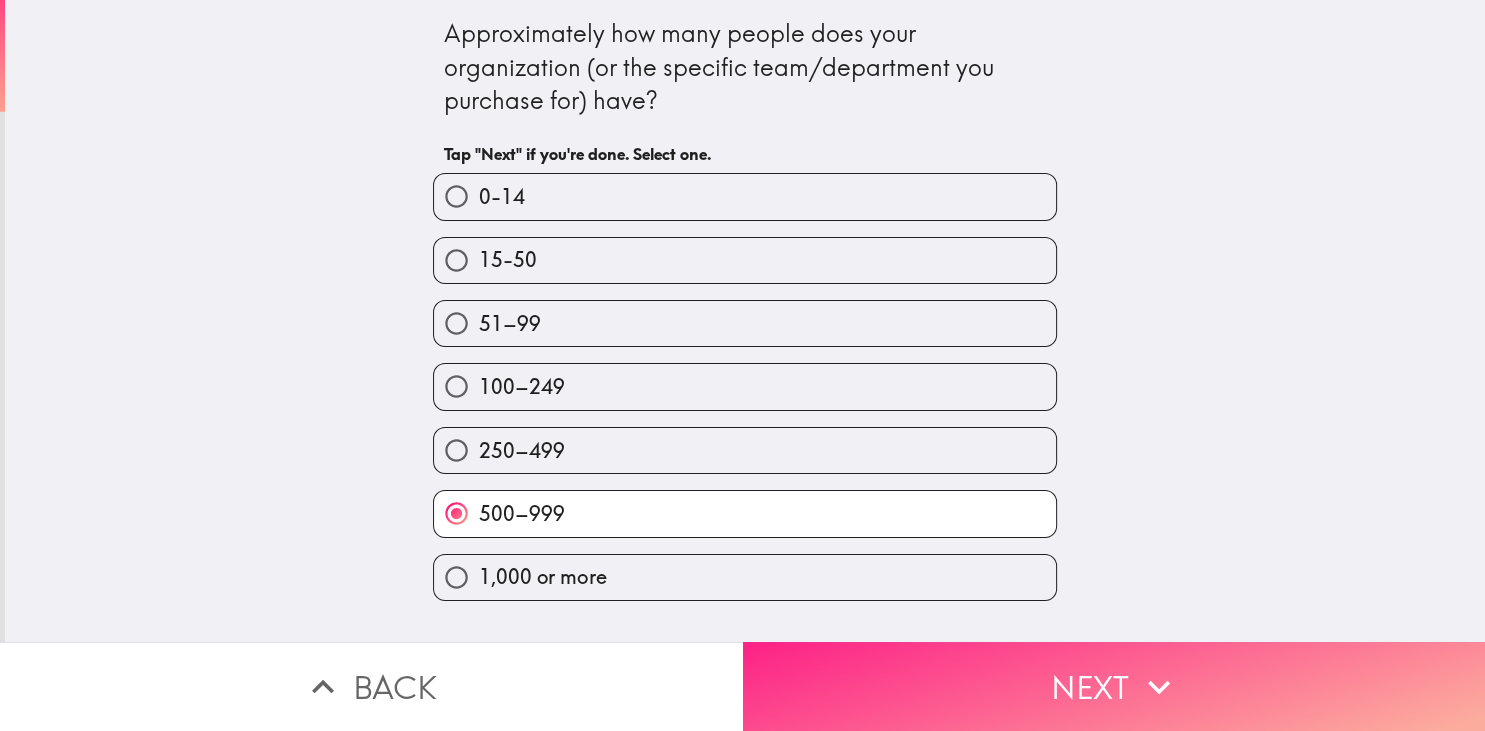 click on "Next" at bounding box center [1114, 686] 